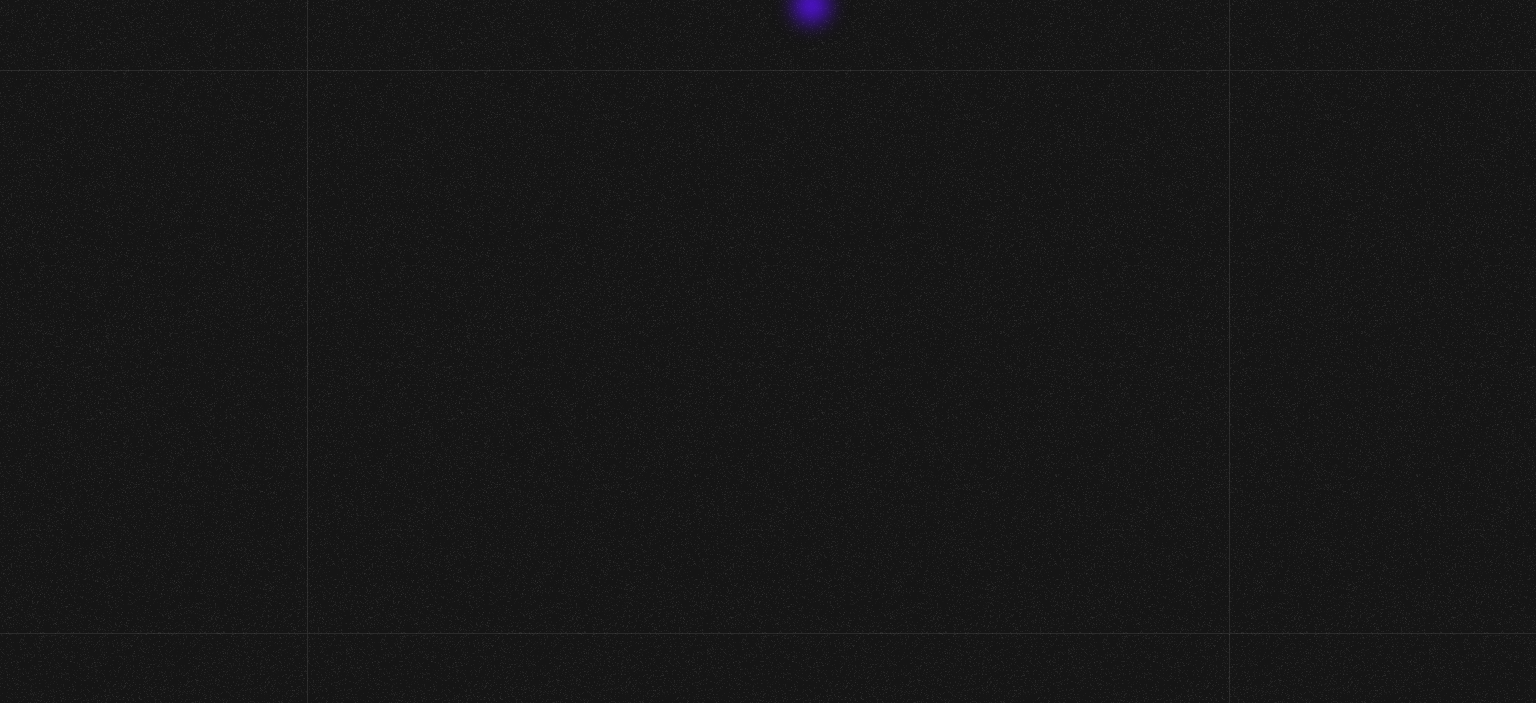 scroll, scrollTop: 0, scrollLeft: 0, axis: both 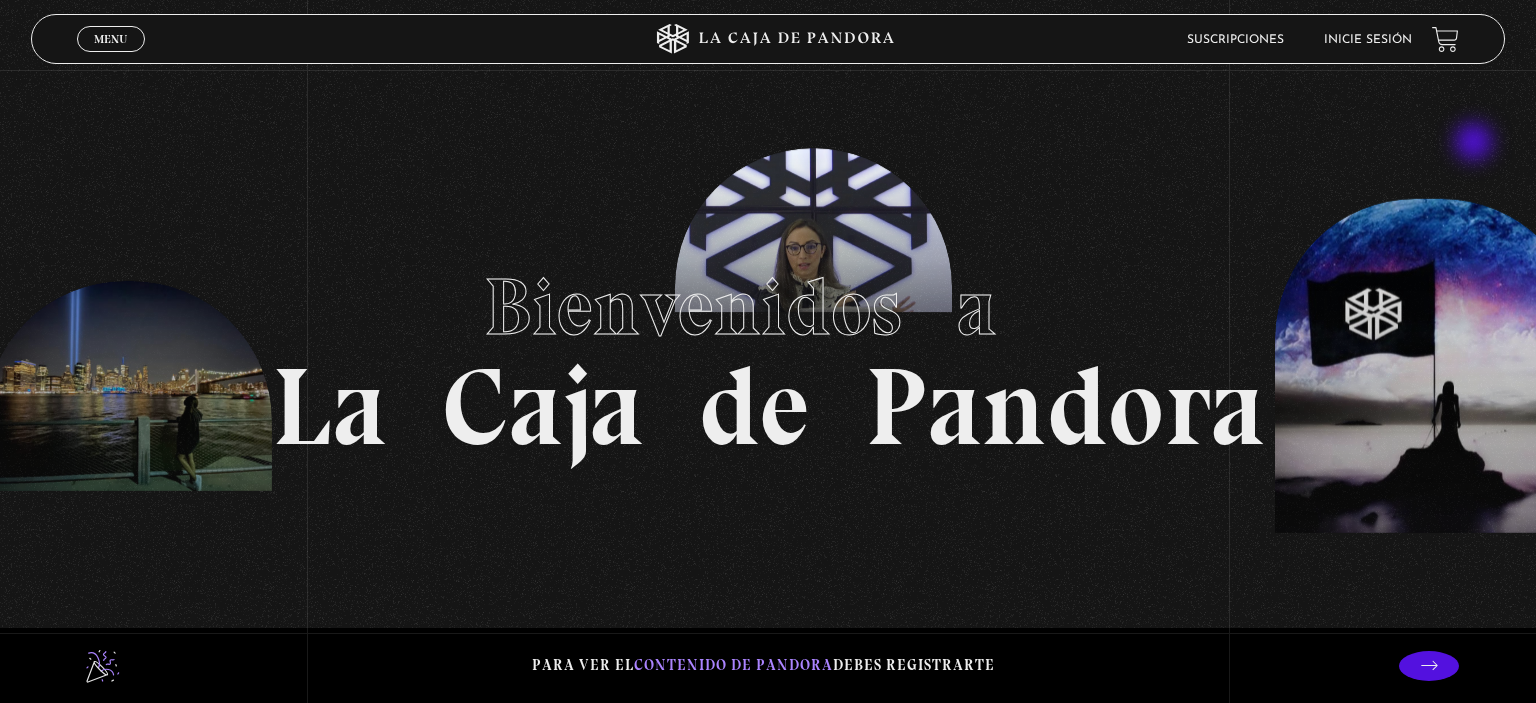 click on "Bienvenidos a    La Caja de Pandora" at bounding box center [768, 351] 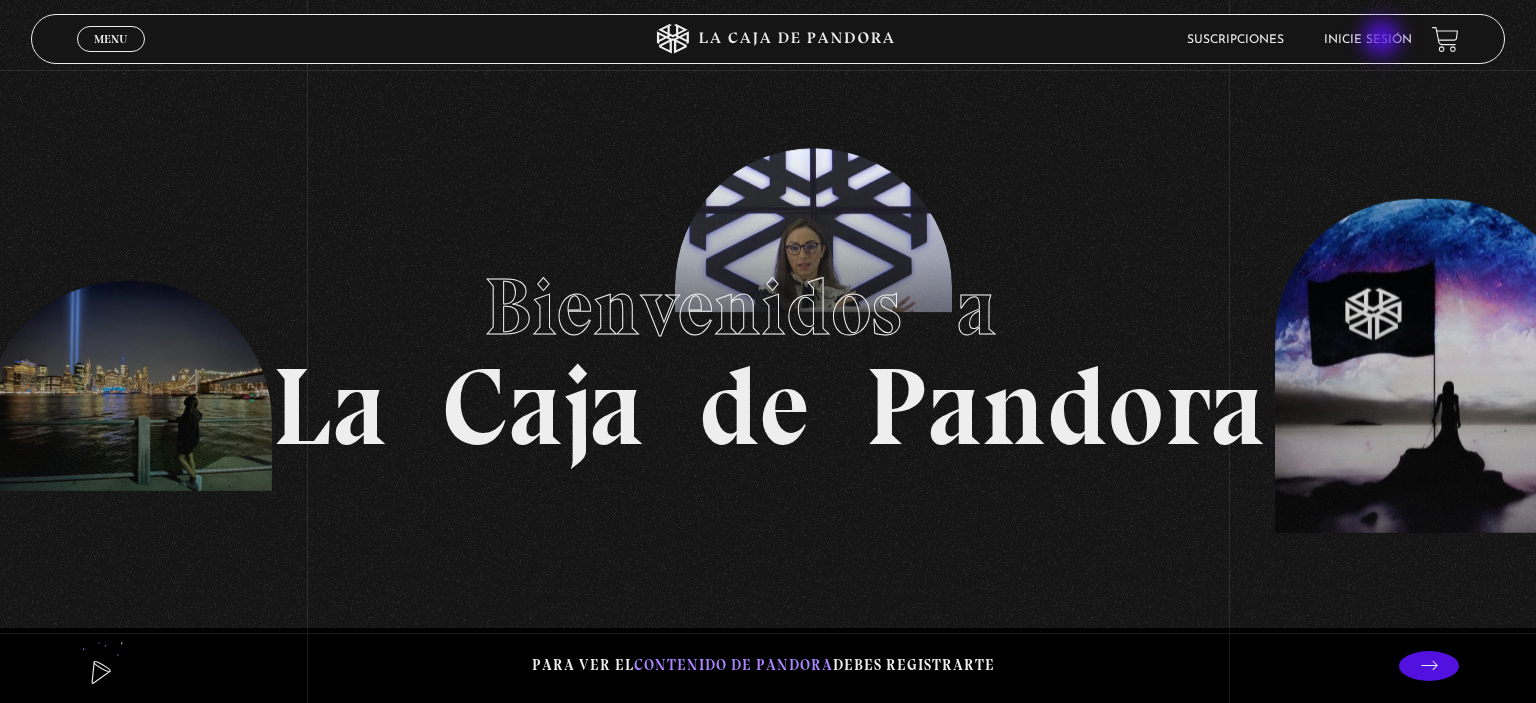 click on "Inicie sesión" at bounding box center (1368, 40) 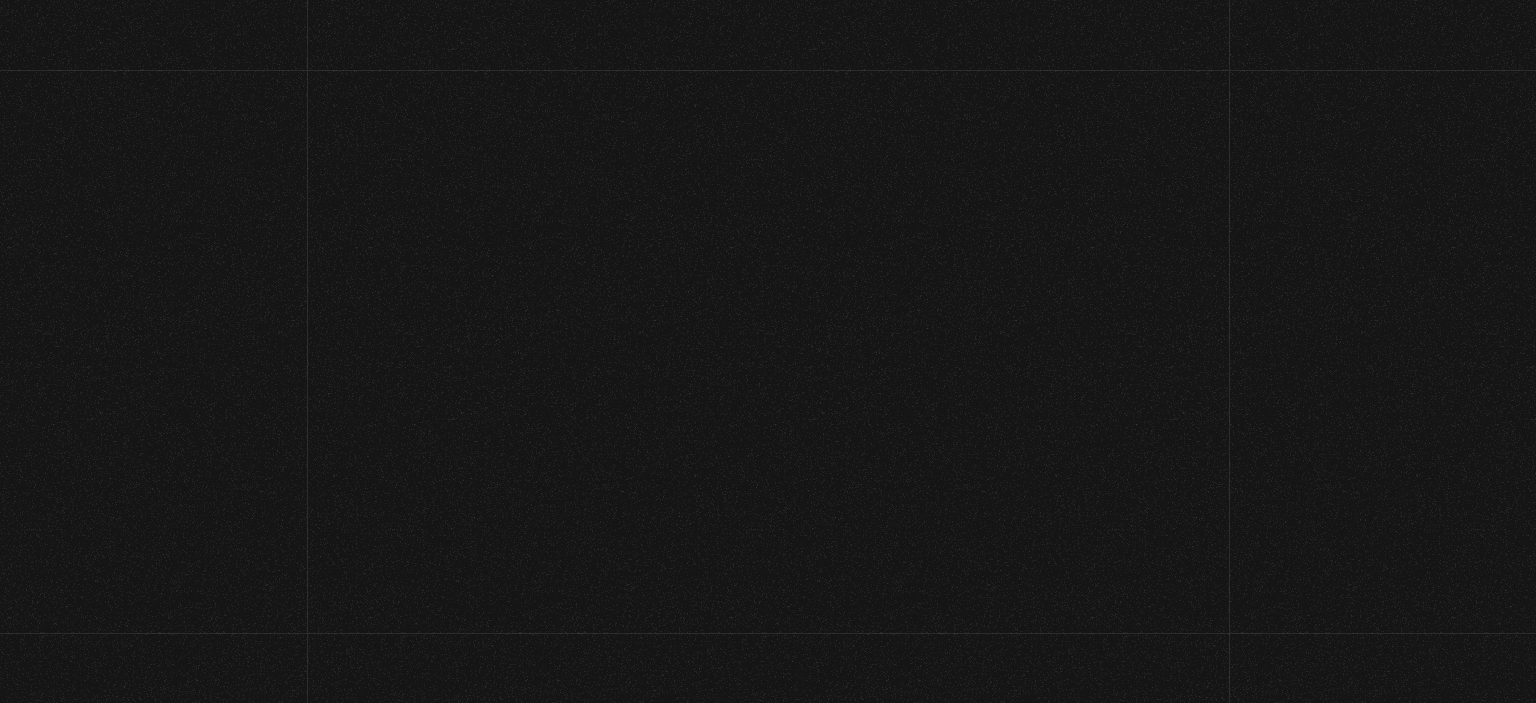 scroll, scrollTop: 0, scrollLeft: 0, axis: both 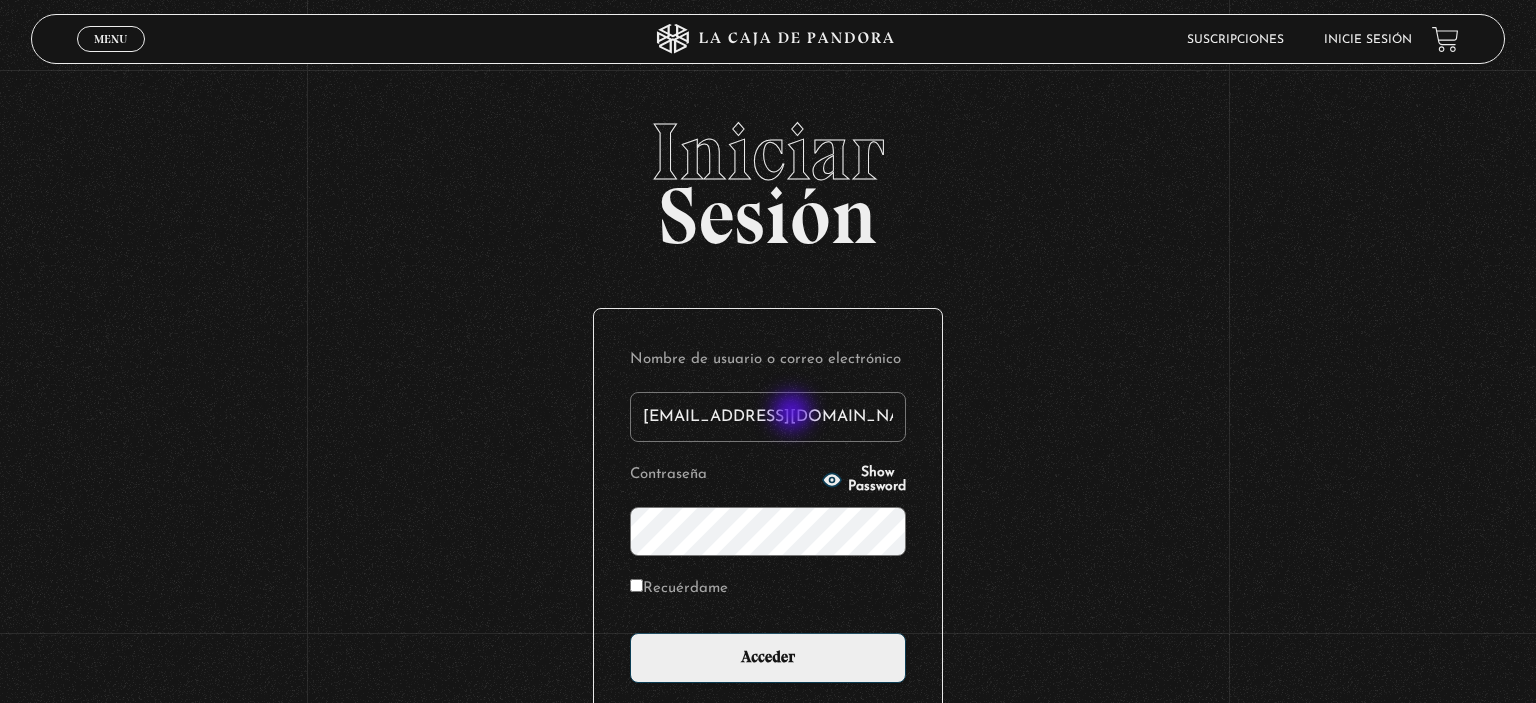 click on "rosaurabeleno@hoymail.com" at bounding box center [768, 417] 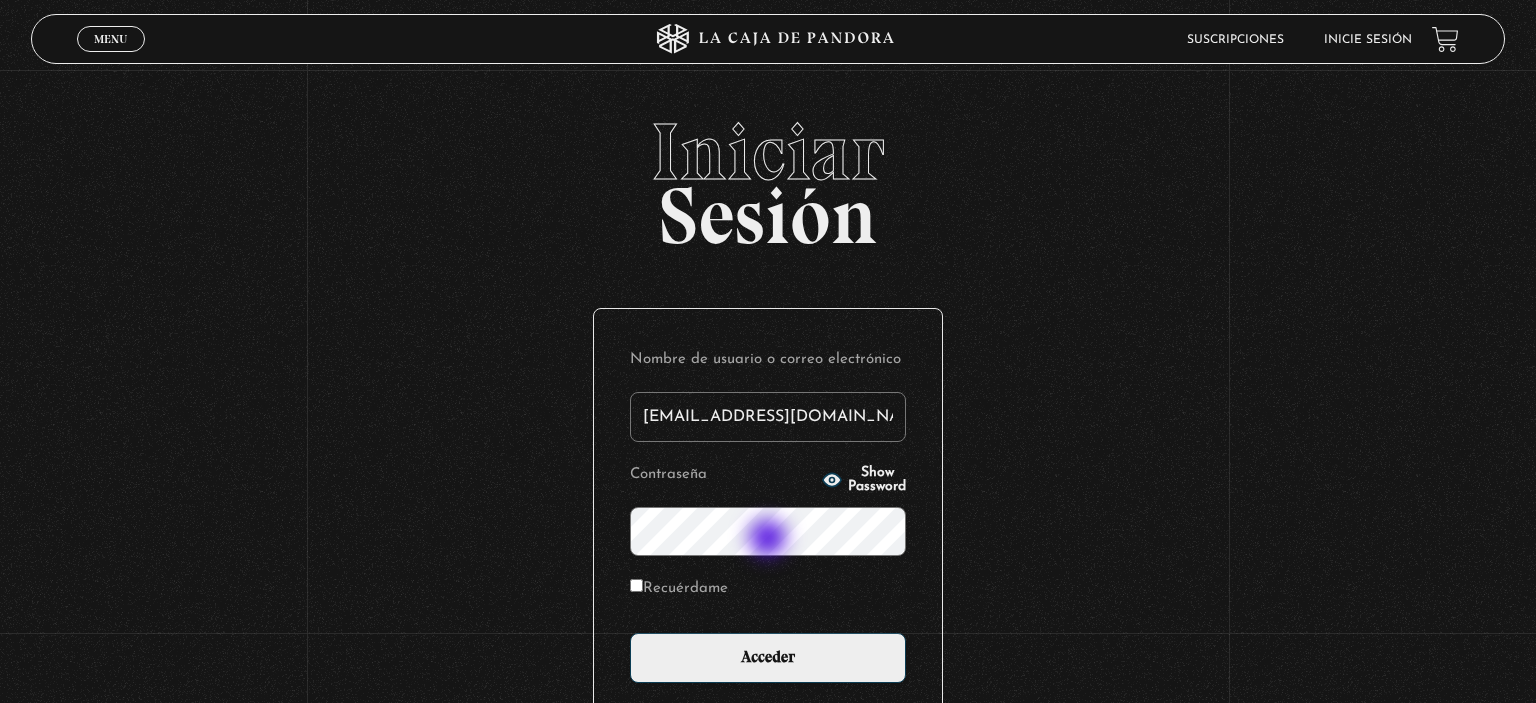 type on "[EMAIL_ADDRESS][DOMAIN_NAME]" 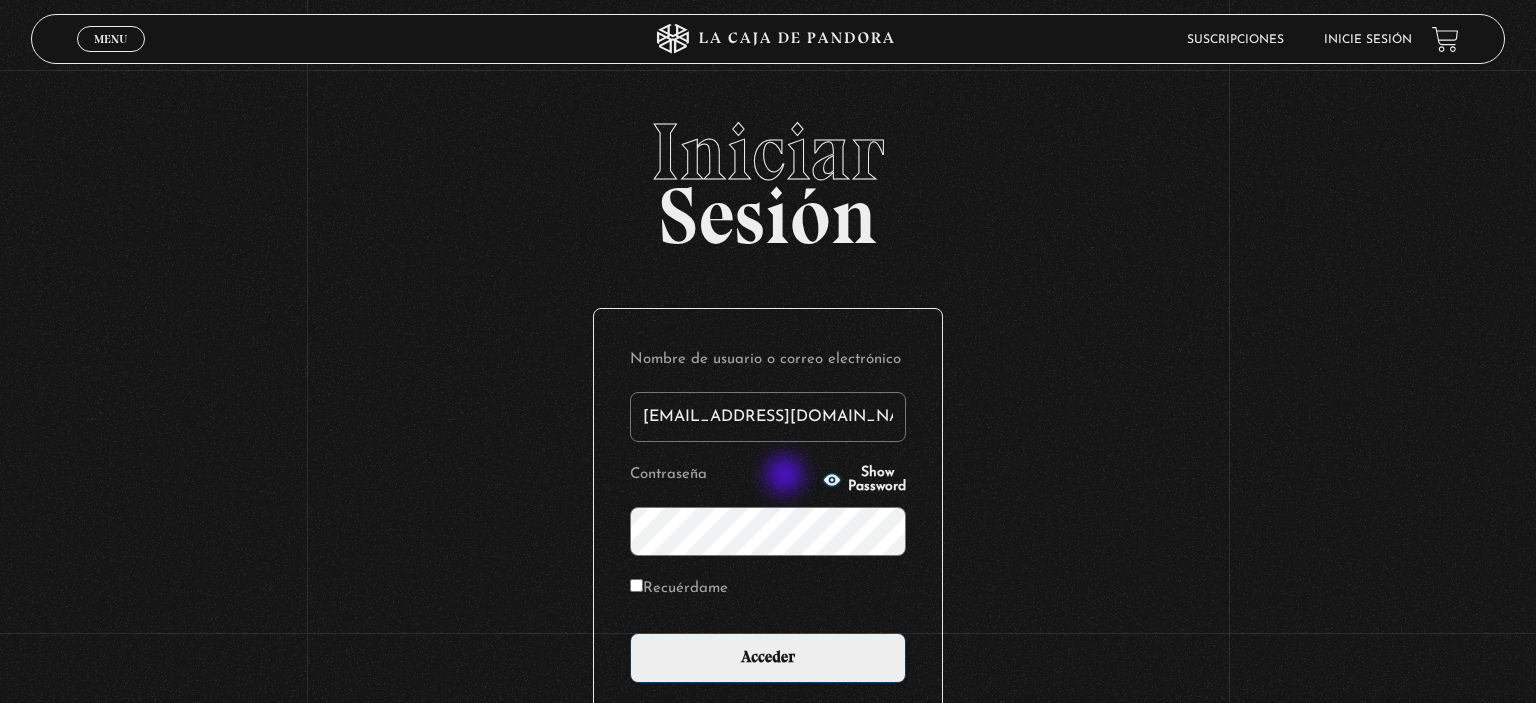 click 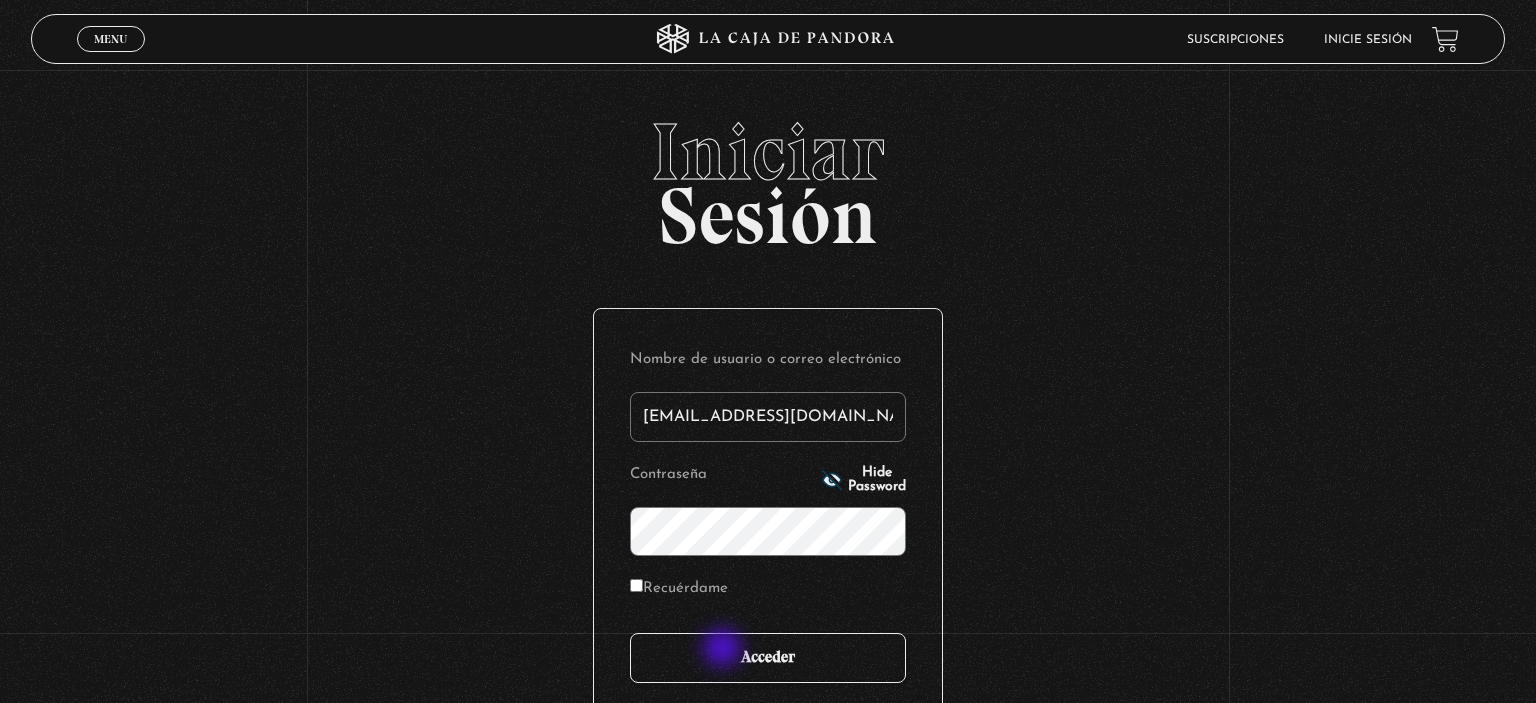 click on "Acceder" at bounding box center (768, 658) 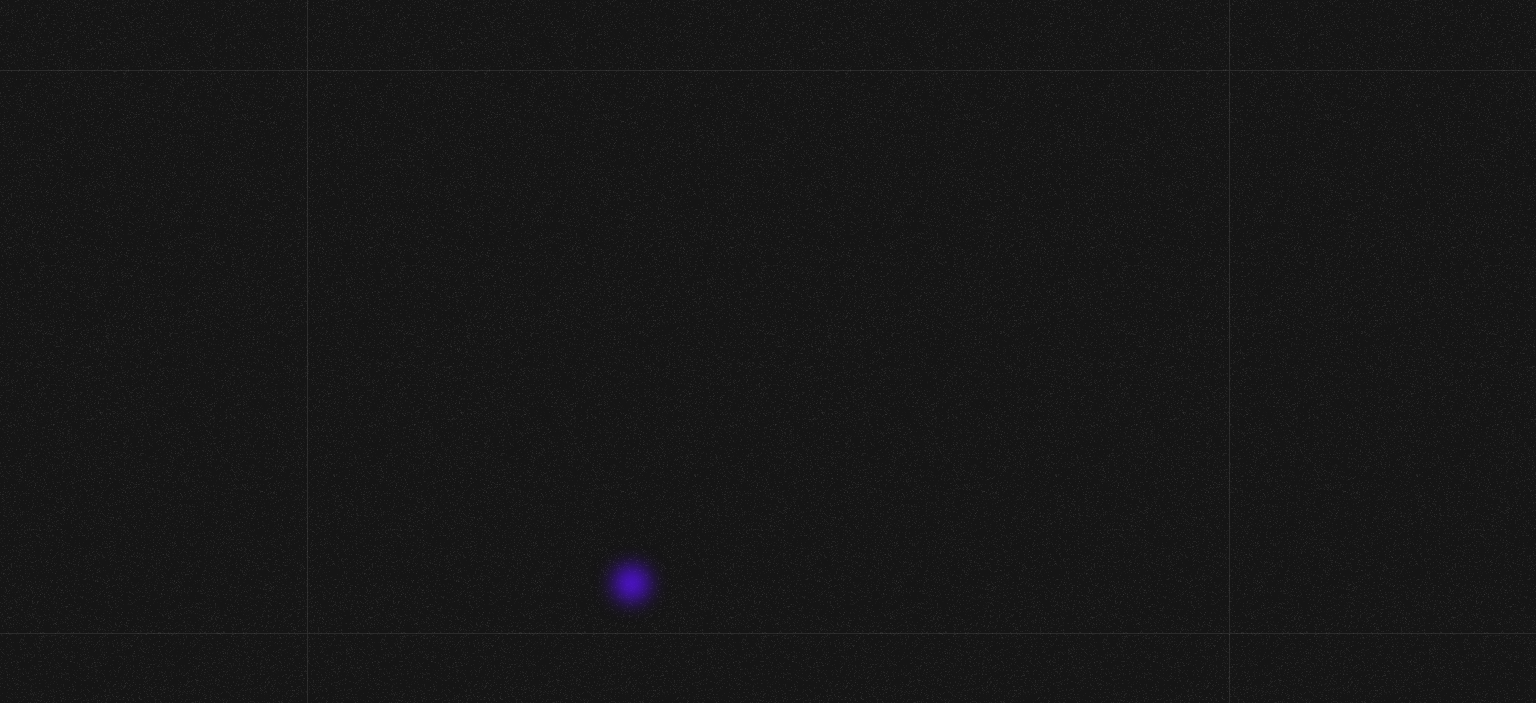 scroll, scrollTop: 0, scrollLeft: 0, axis: both 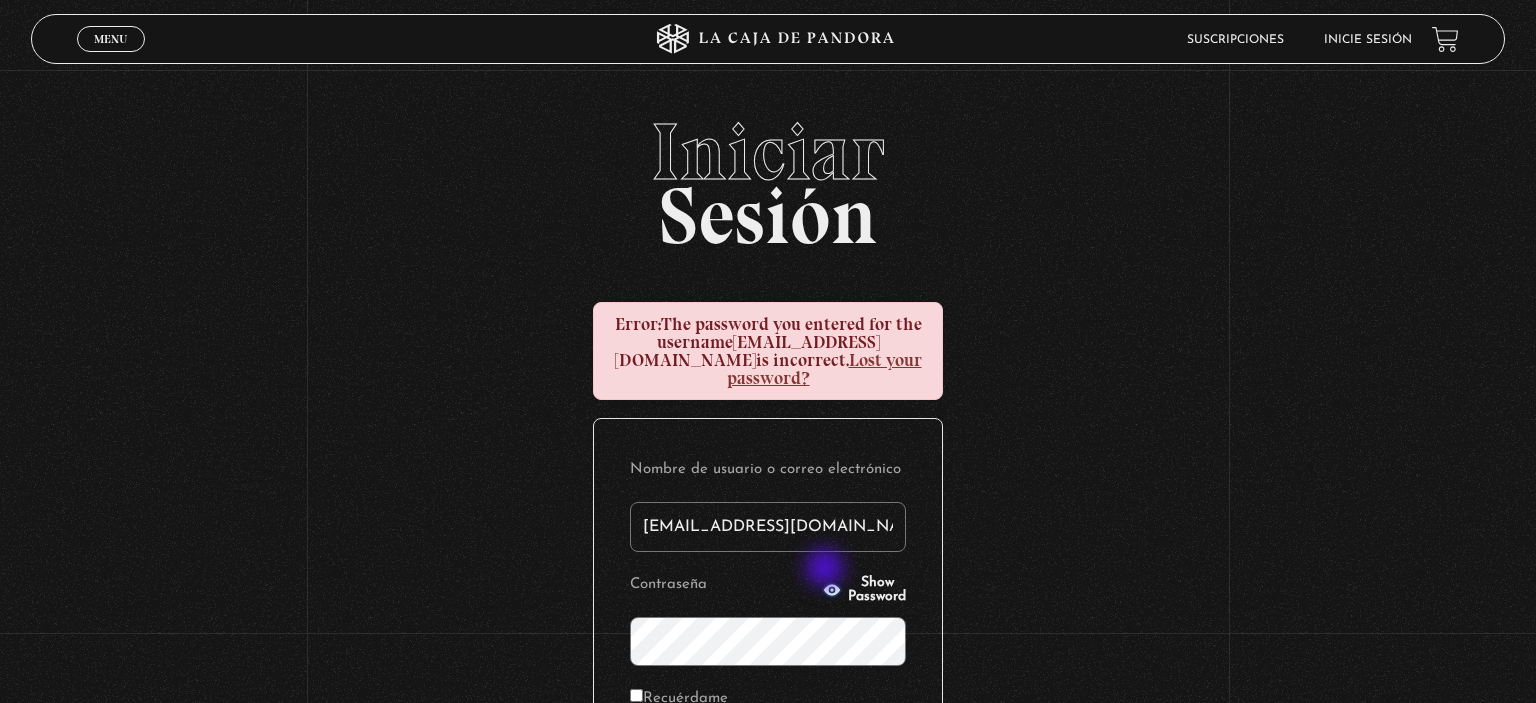 click on "Show Password" at bounding box center (877, 590) 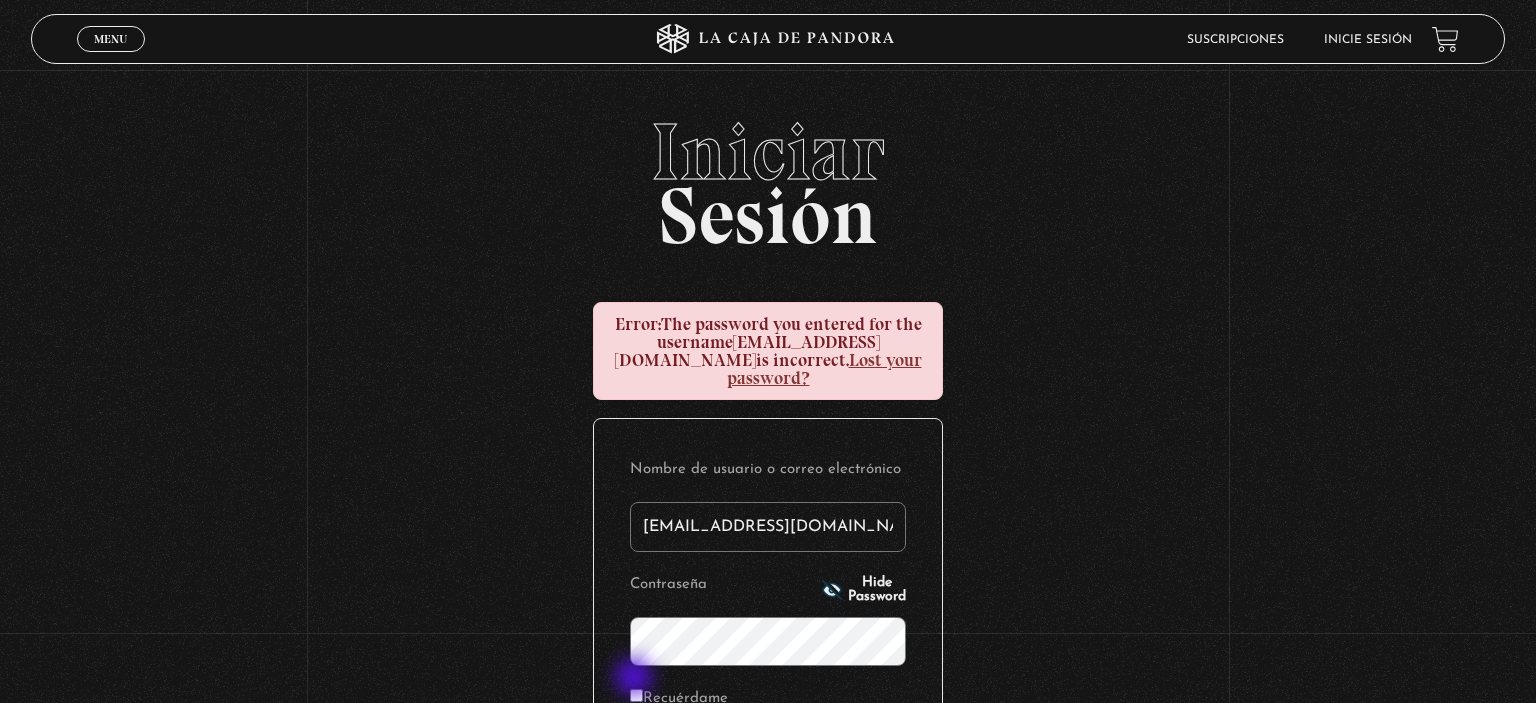 click on "Recuérdame" at bounding box center (636, 695) 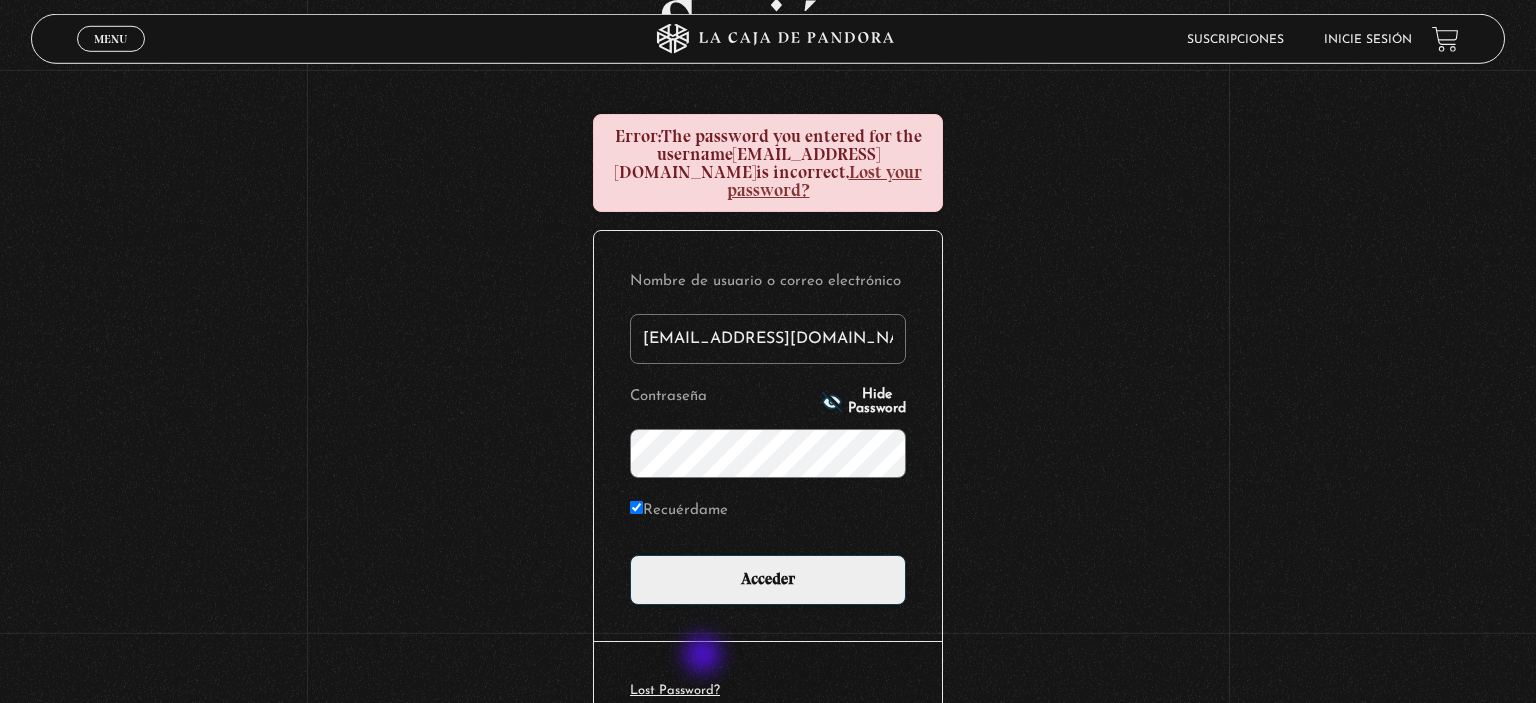 scroll, scrollTop: 191, scrollLeft: 0, axis: vertical 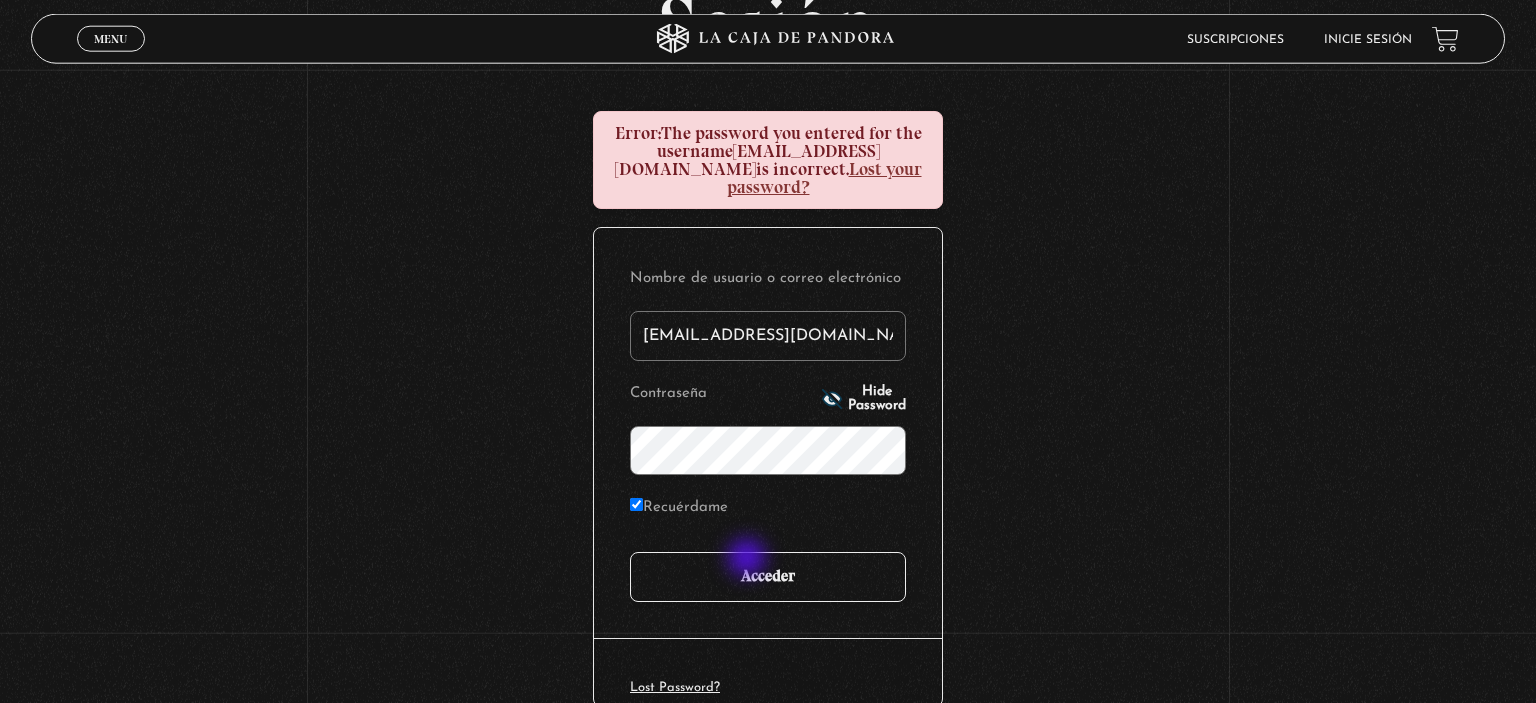 click on "Acceder" at bounding box center (768, 577) 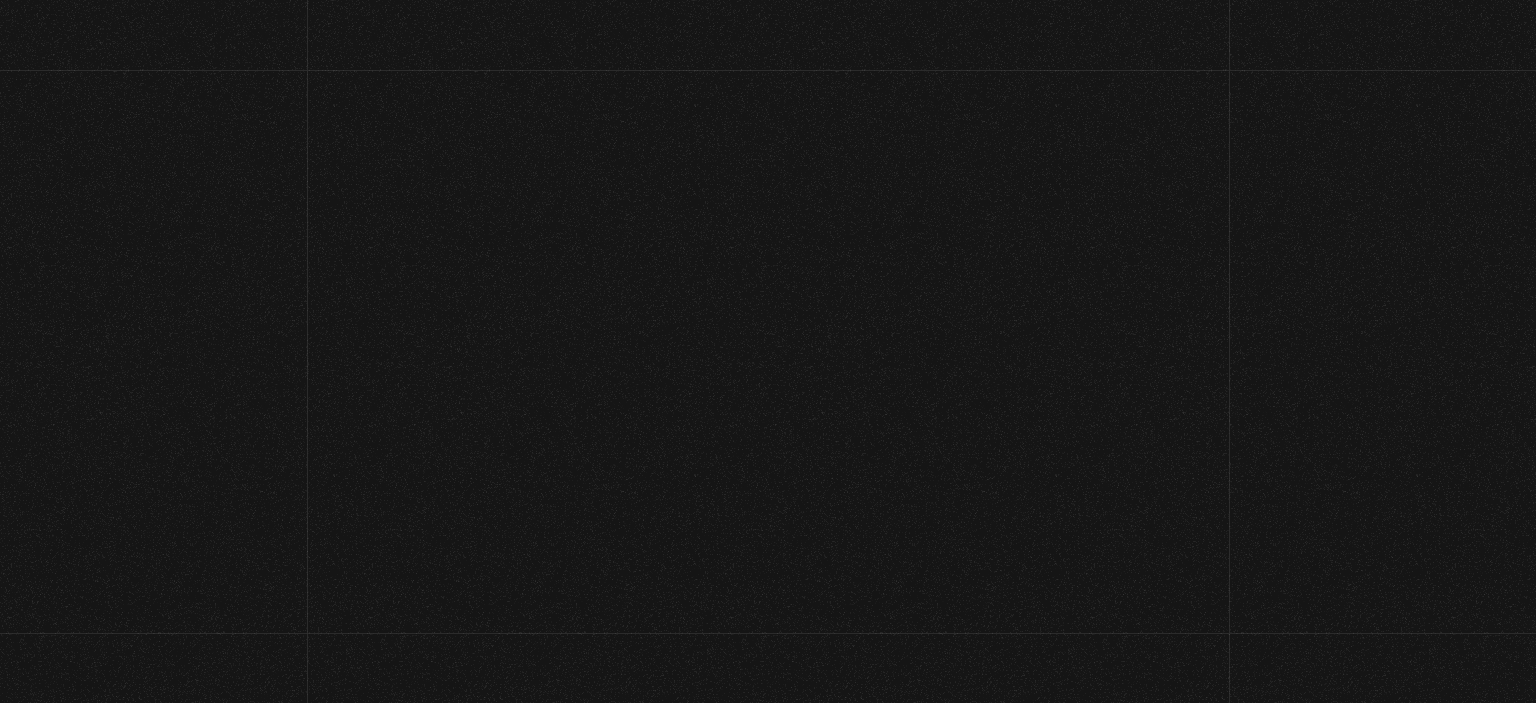 scroll, scrollTop: 0, scrollLeft: 0, axis: both 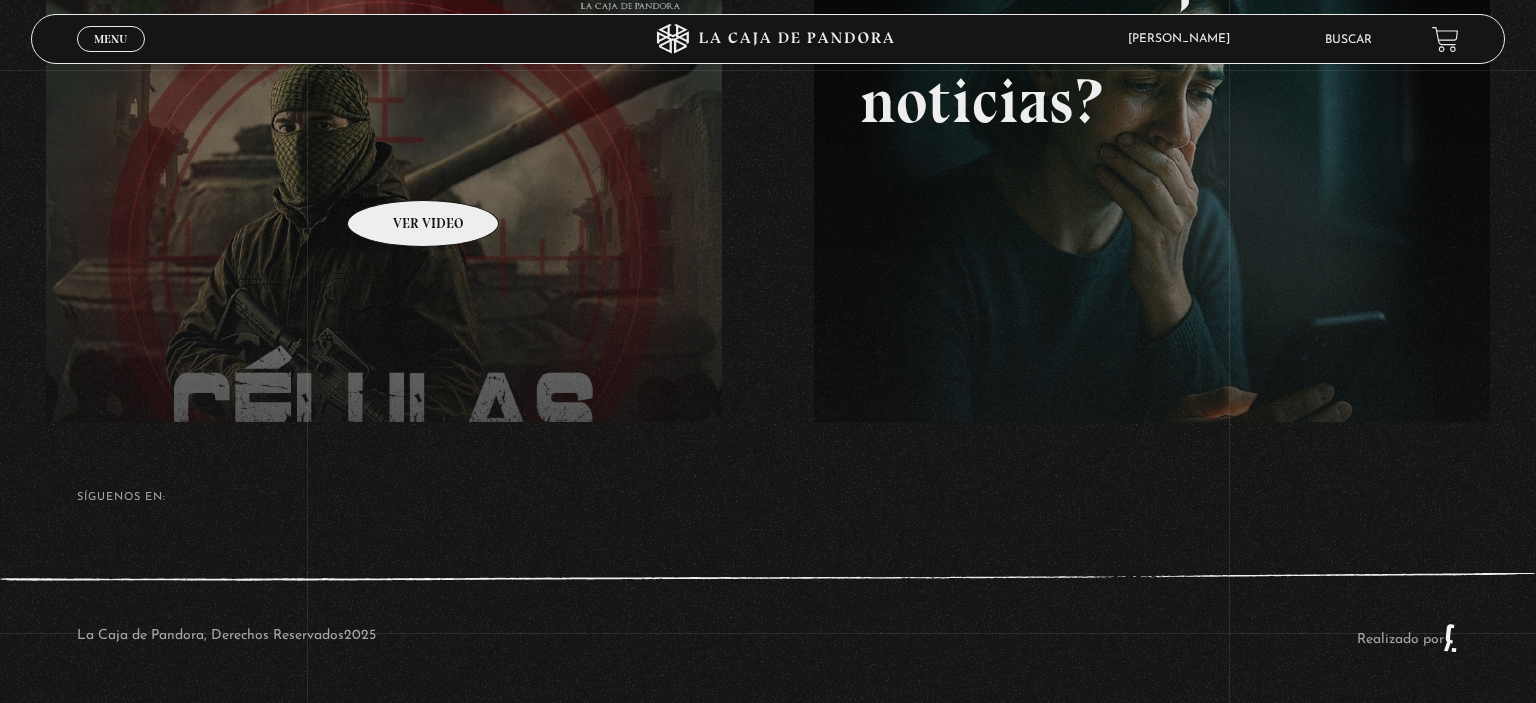 click at bounding box center (814, 210) 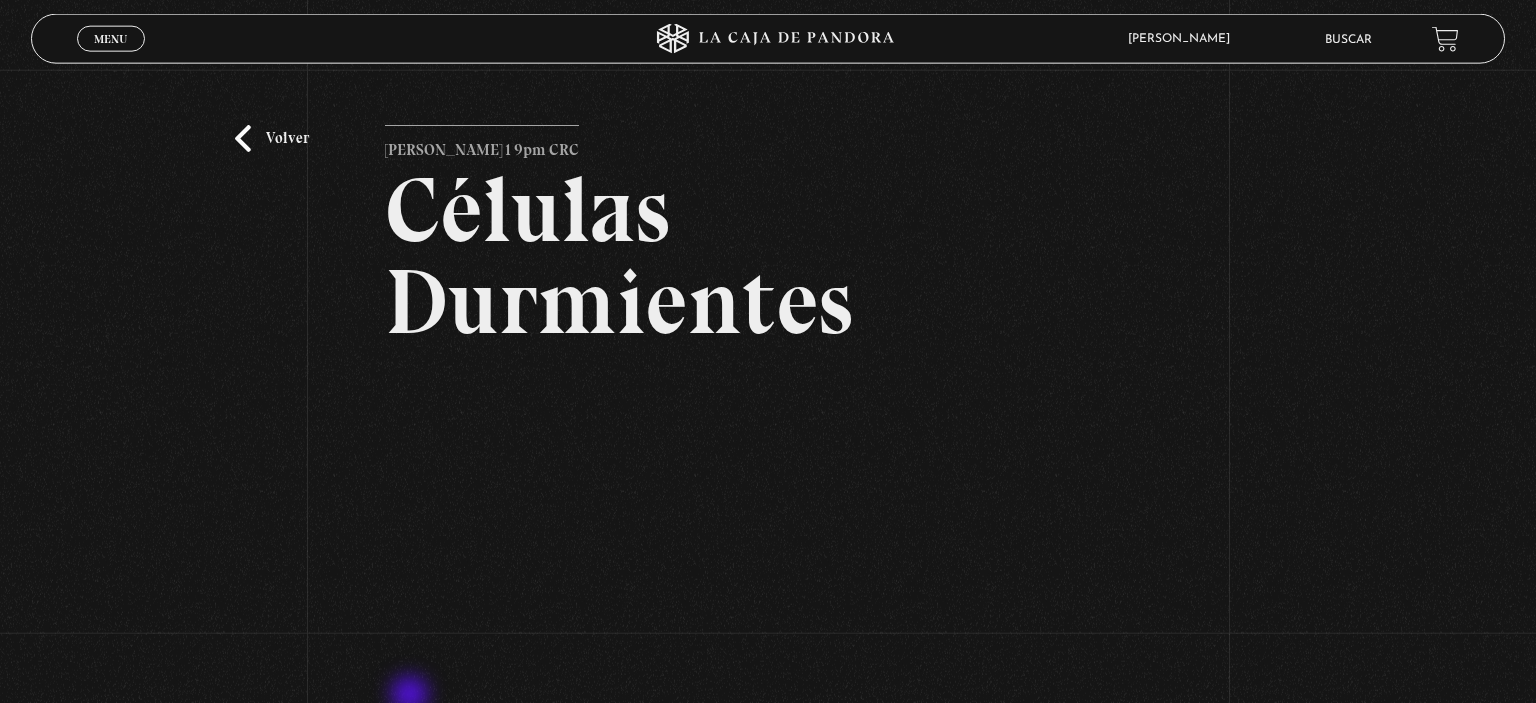scroll, scrollTop: 0, scrollLeft: 0, axis: both 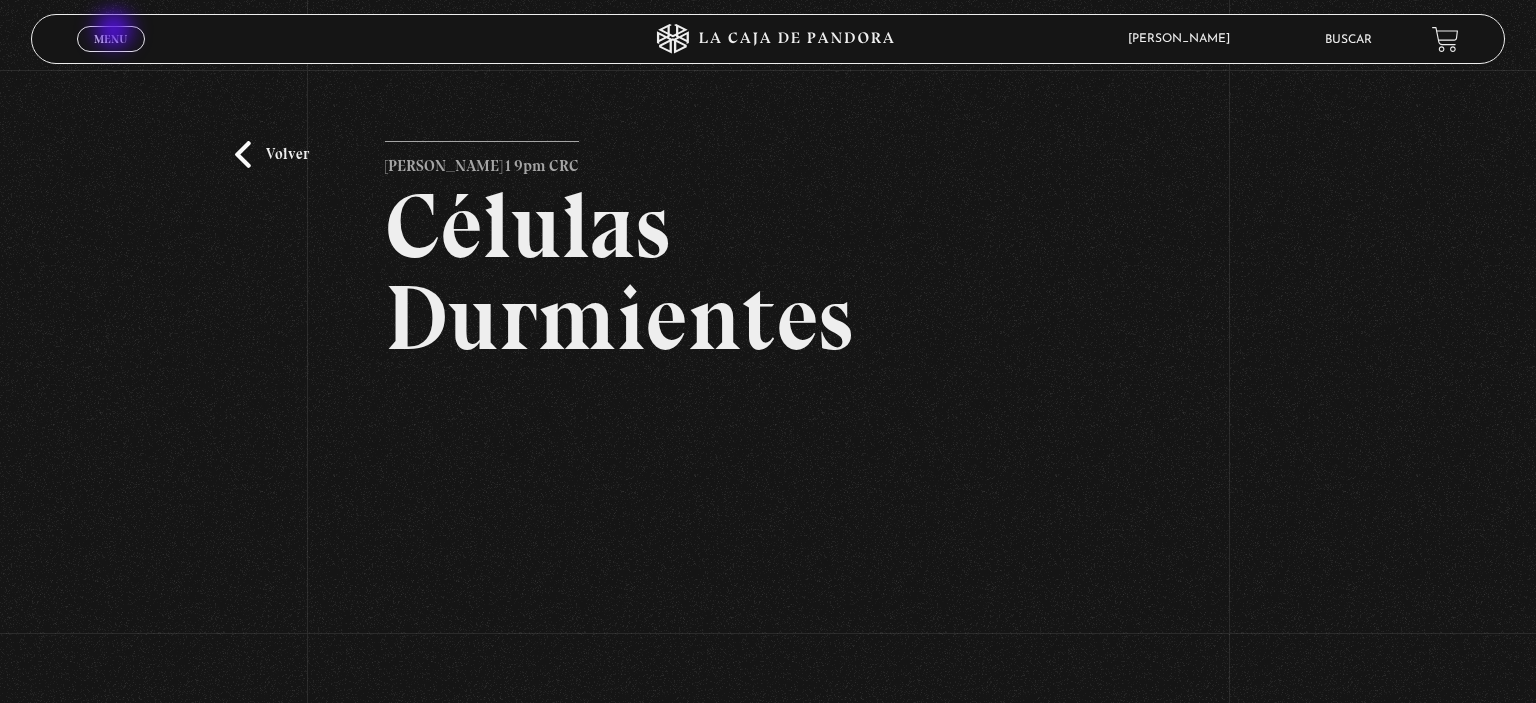 click on "Menu Cerrar" at bounding box center (111, 39) 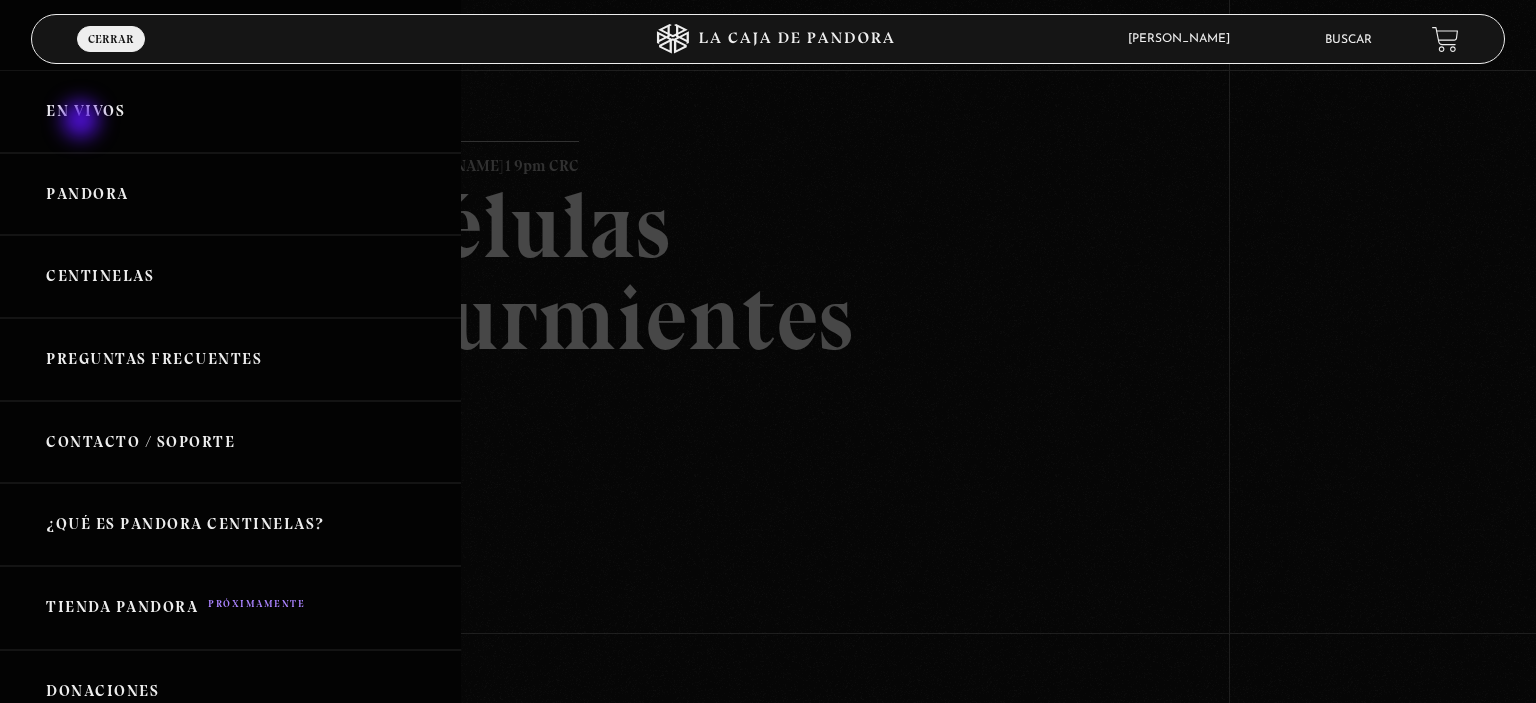 click on "En vivos" at bounding box center [230, 111] 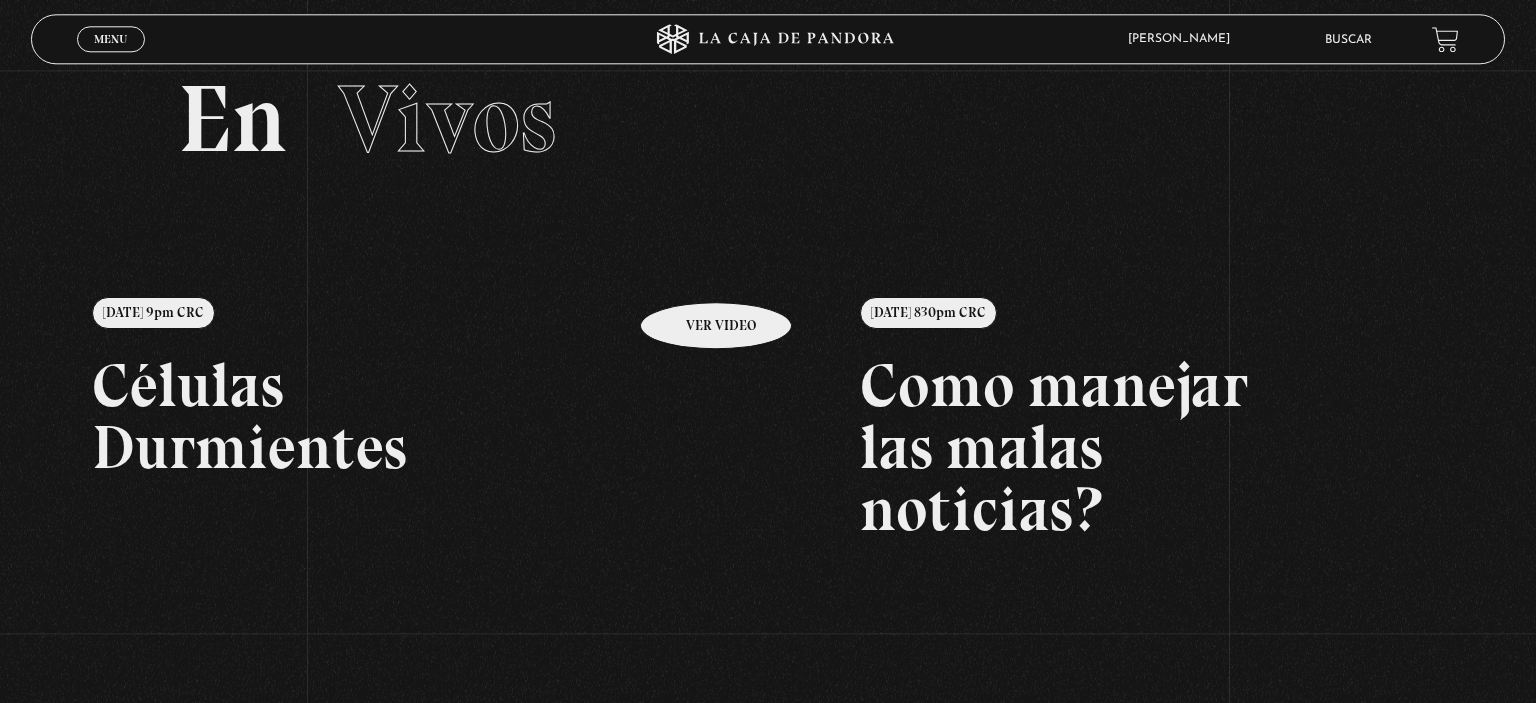 scroll, scrollTop: 0, scrollLeft: 0, axis: both 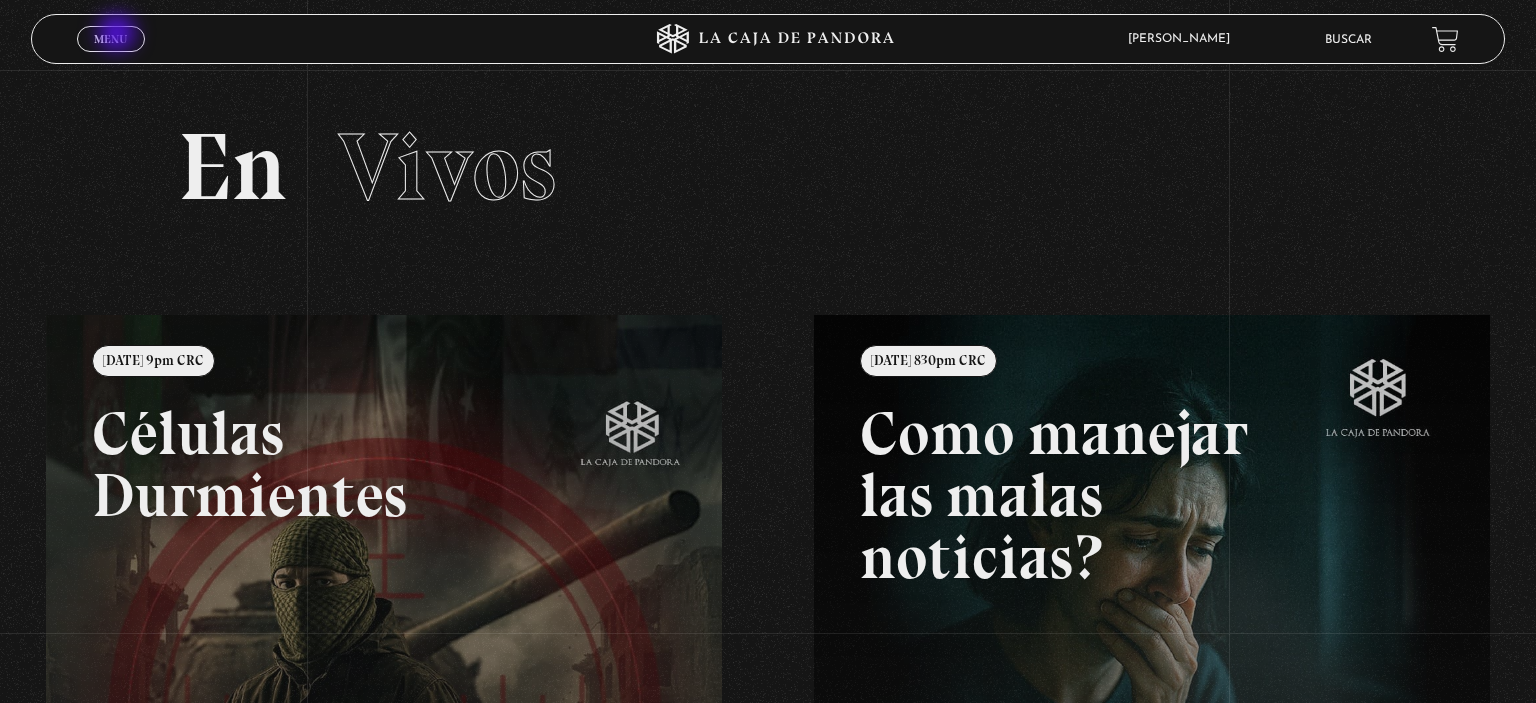 click on "Menu" at bounding box center (110, 39) 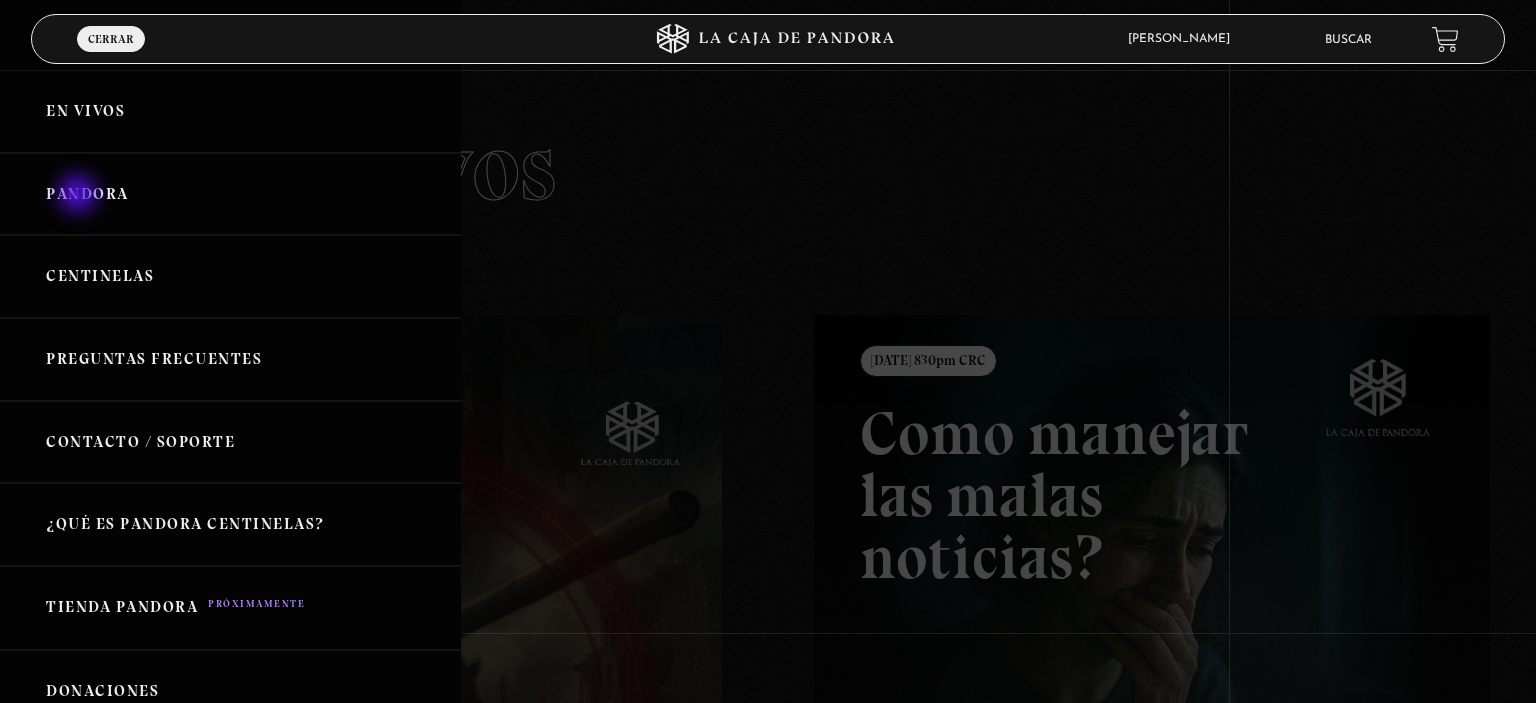 drag, startPoint x: 371, startPoint y: 260, endPoint x: 80, endPoint y: 195, distance: 298.17108 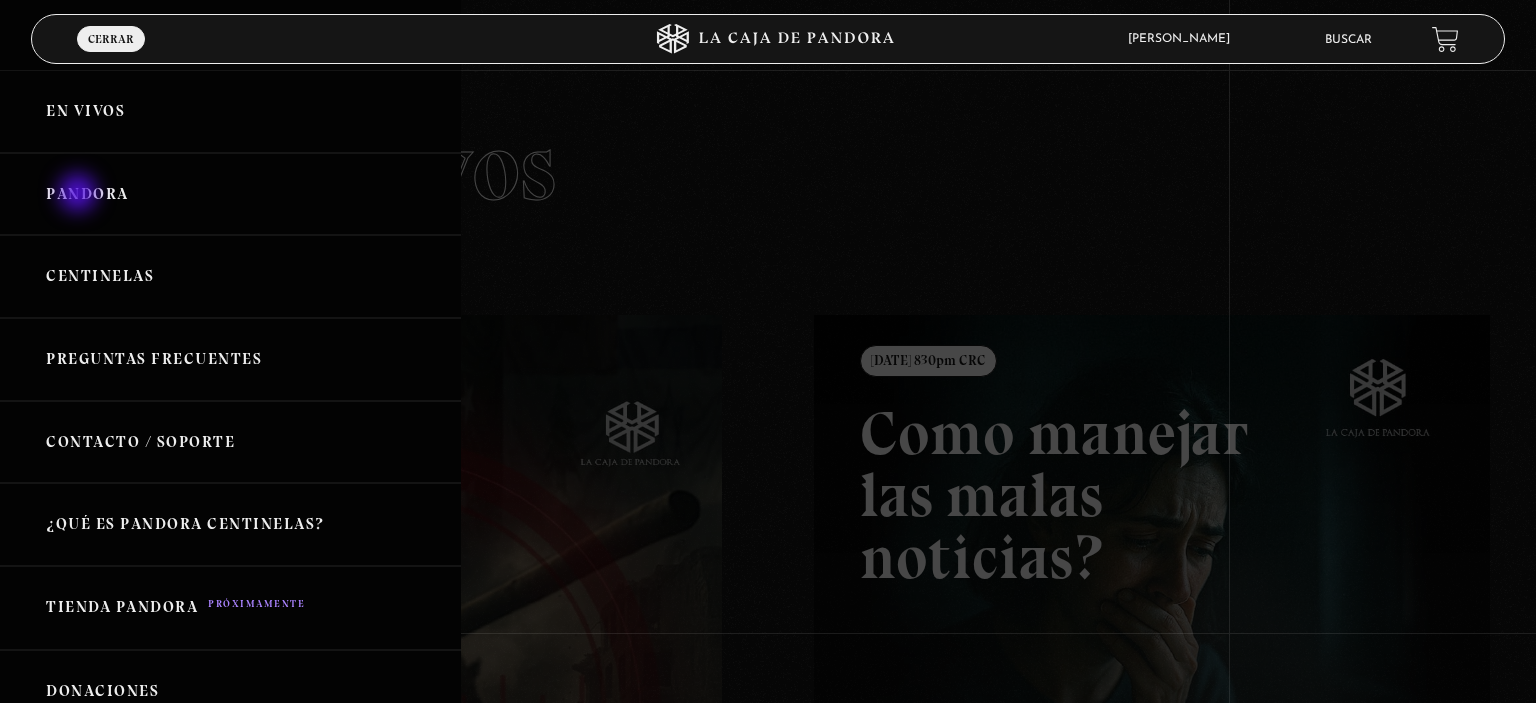 click on "Pandora" at bounding box center [230, 194] 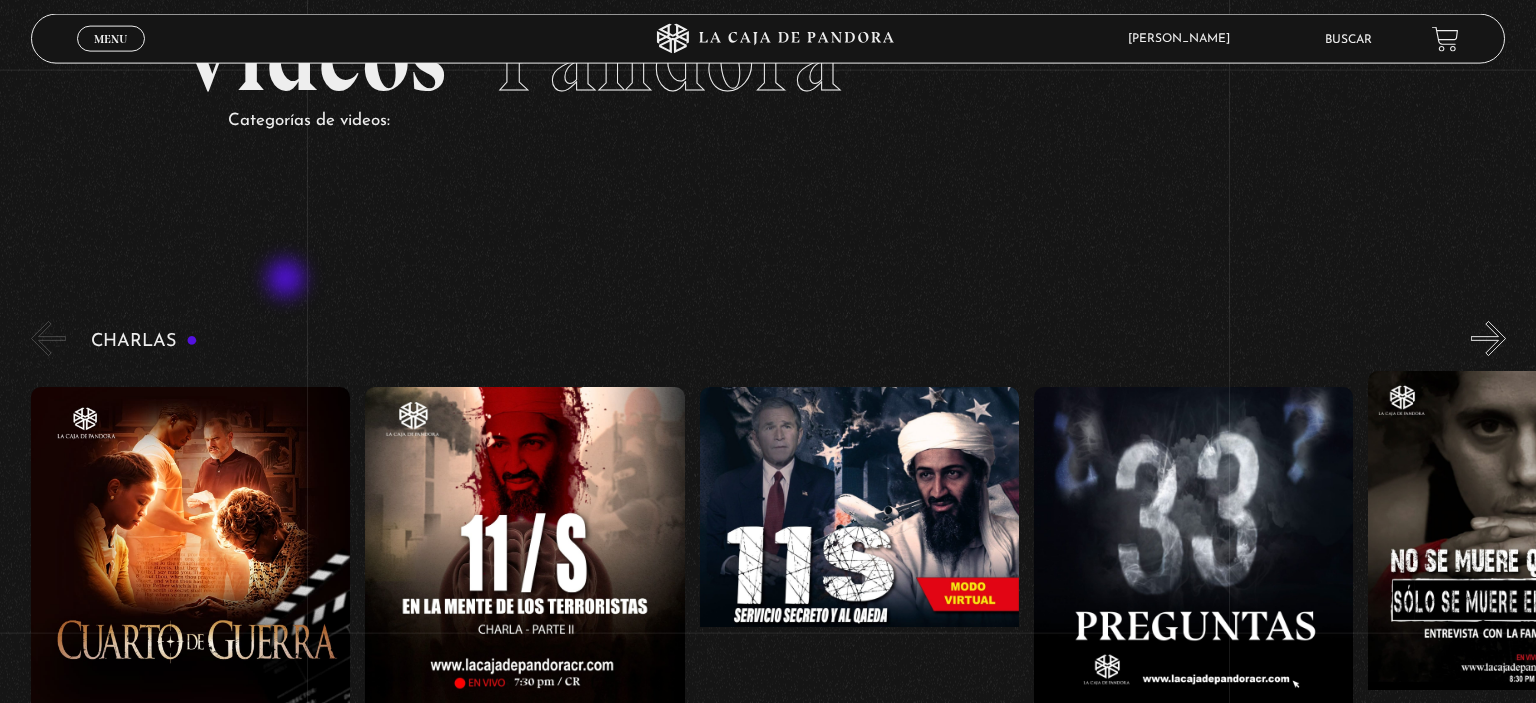 scroll, scrollTop: 0, scrollLeft: 0, axis: both 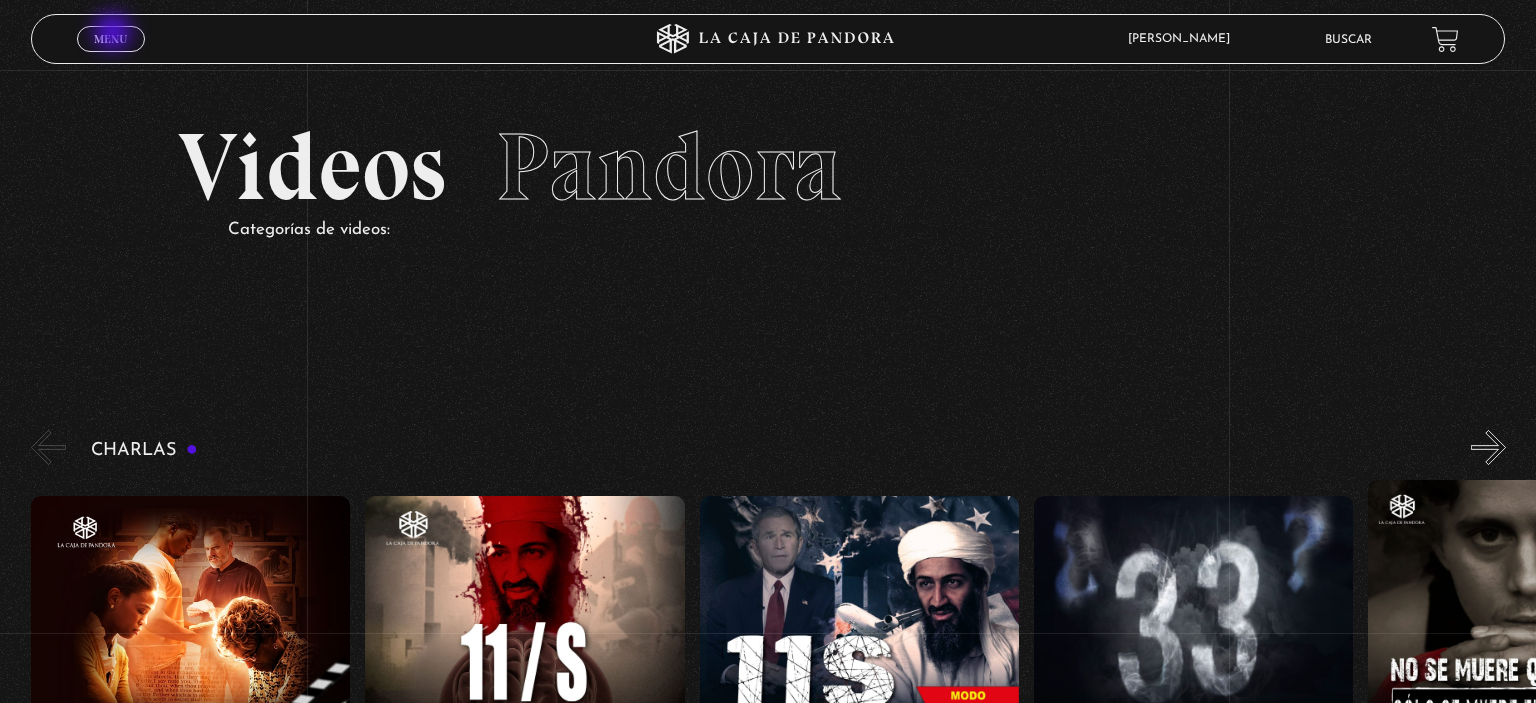 click on "Menu" at bounding box center (110, 39) 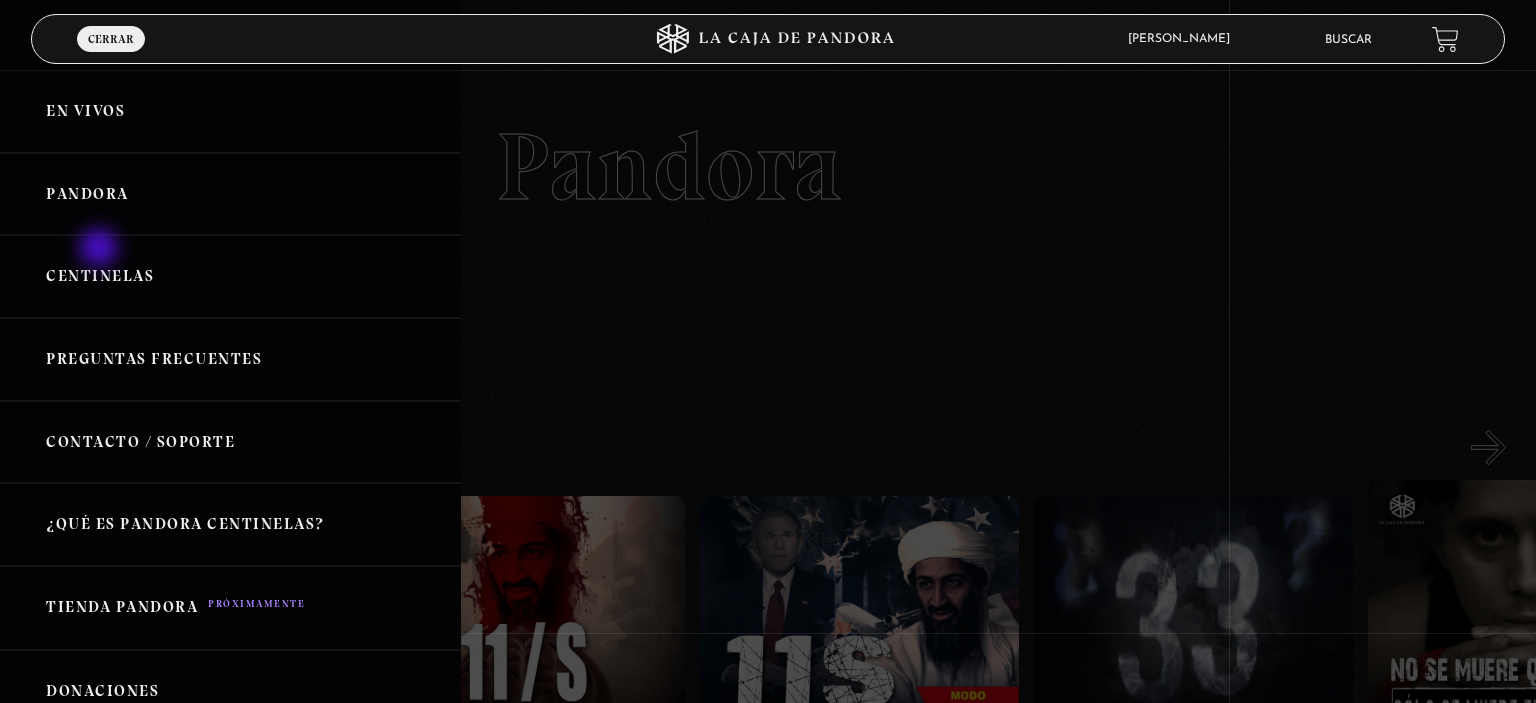 click on "Centinelas" at bounding box center [230, 276] 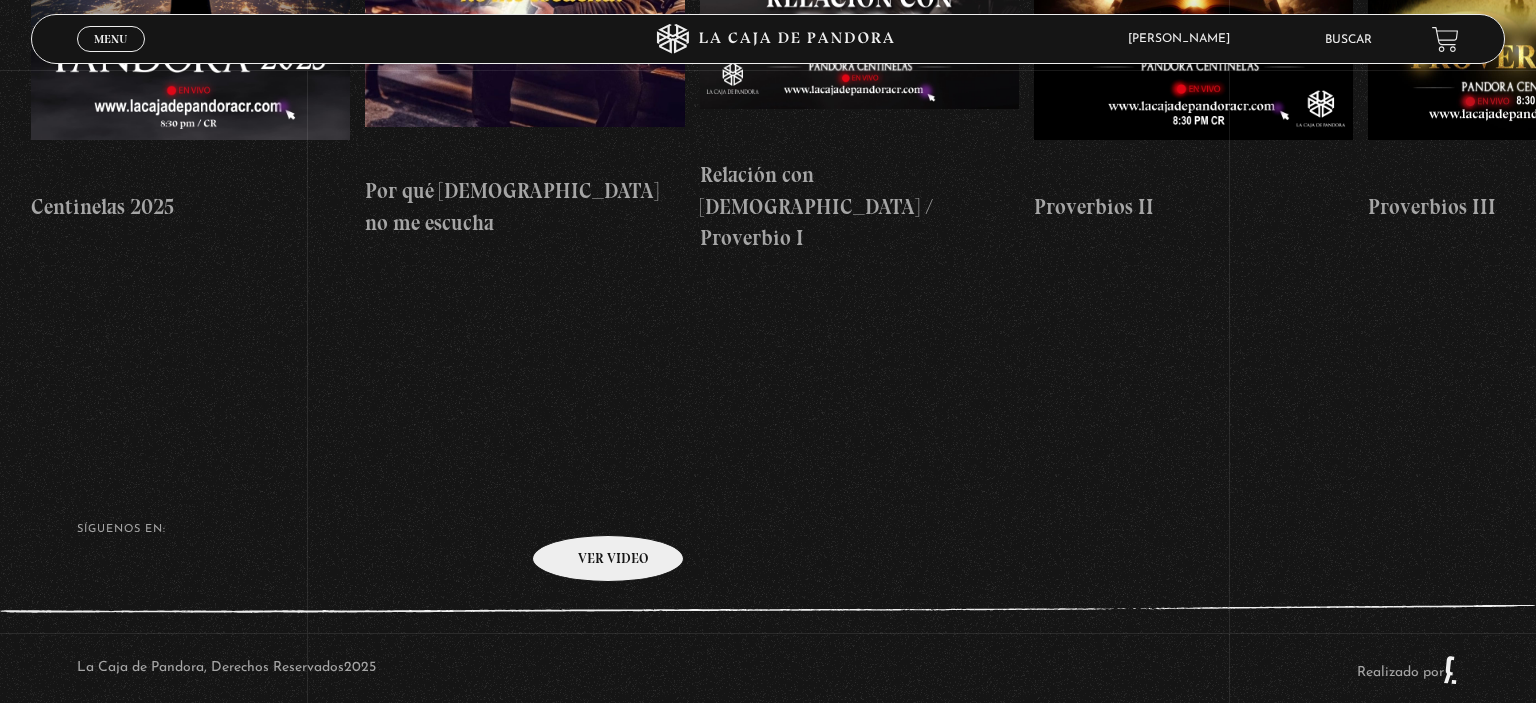 scroll, scrollTop: 0, scrollLeft: 0, axis: both 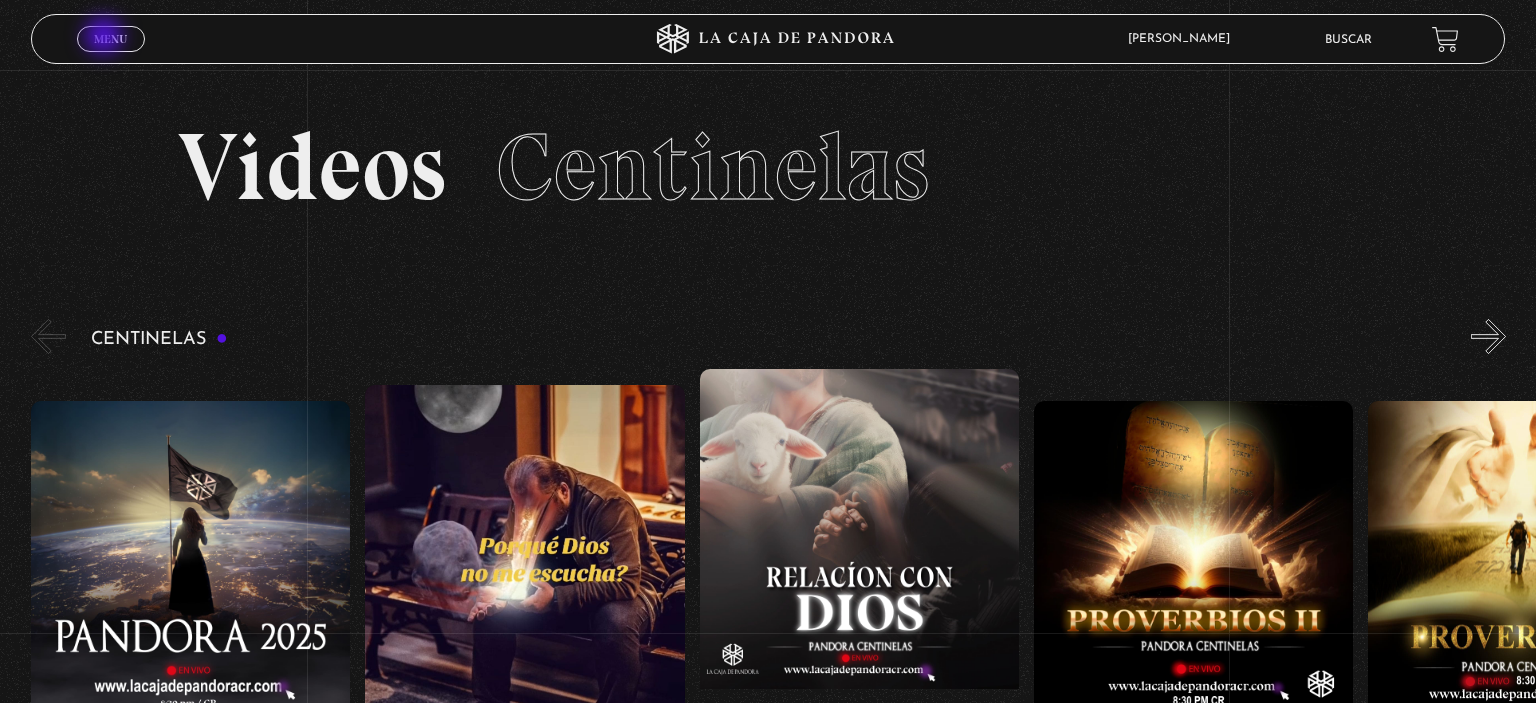 click on "Menu" at bounding box center (110, 39) 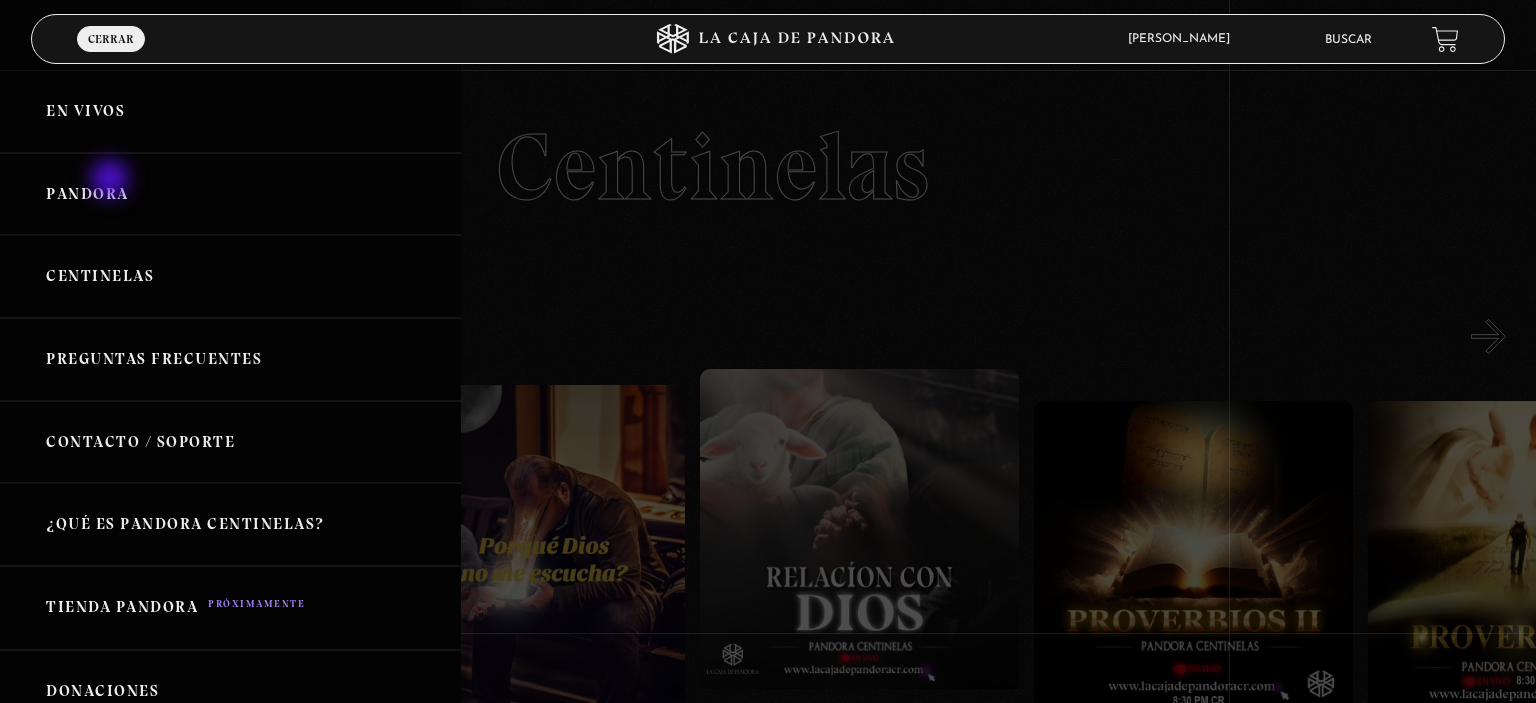 click on "Pandora" at bounding box center [230, 194] 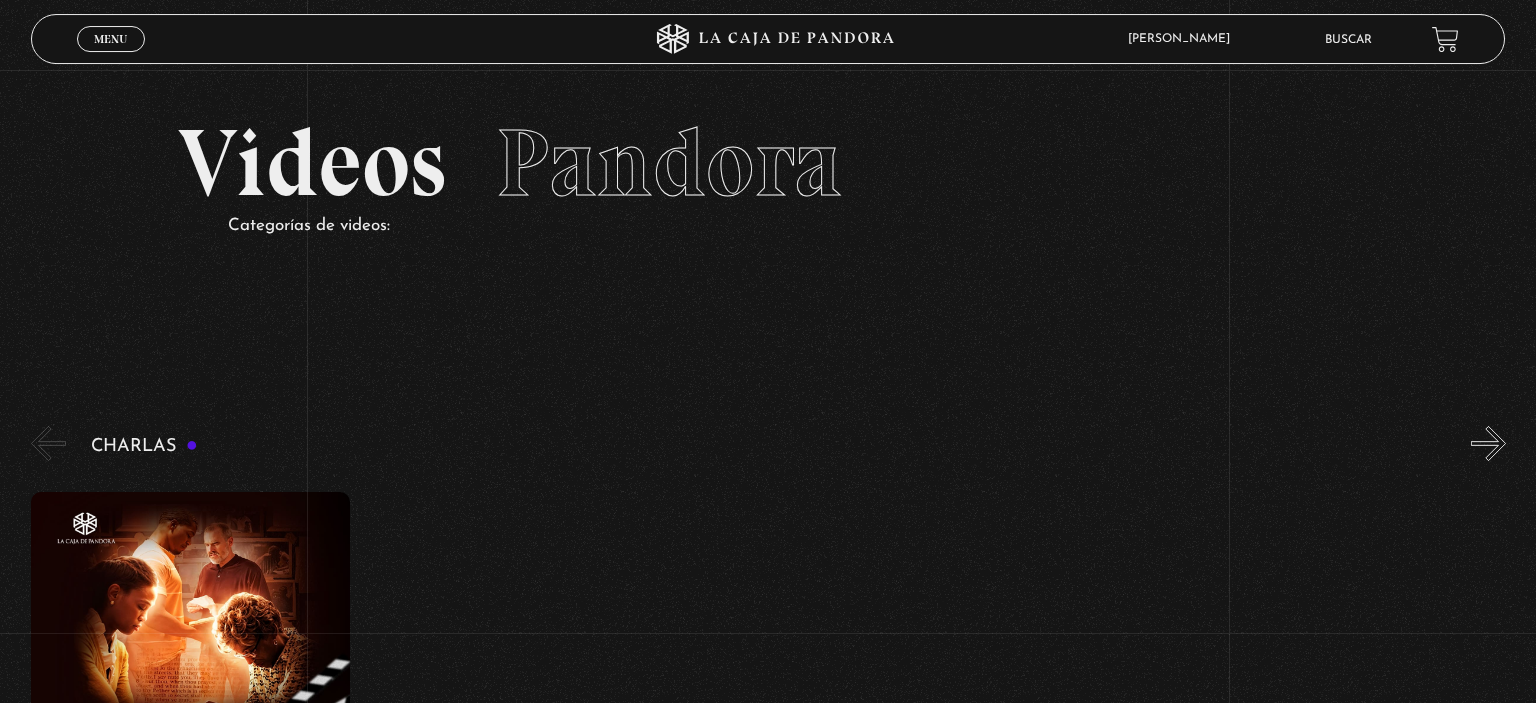 scroll, scrollTop: 0, scrollLeft: 0, axis: both 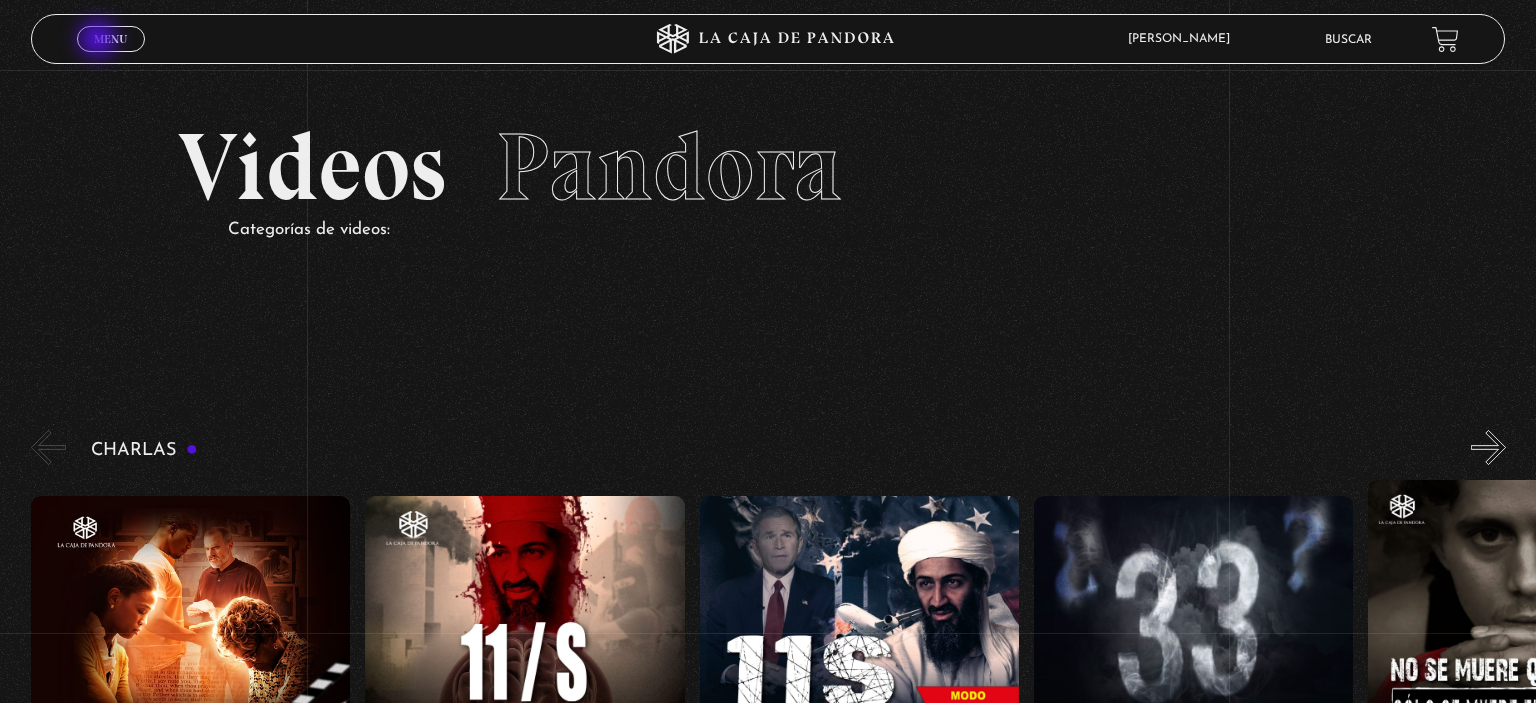 click on "Menu" at bounding box center (110, 39) 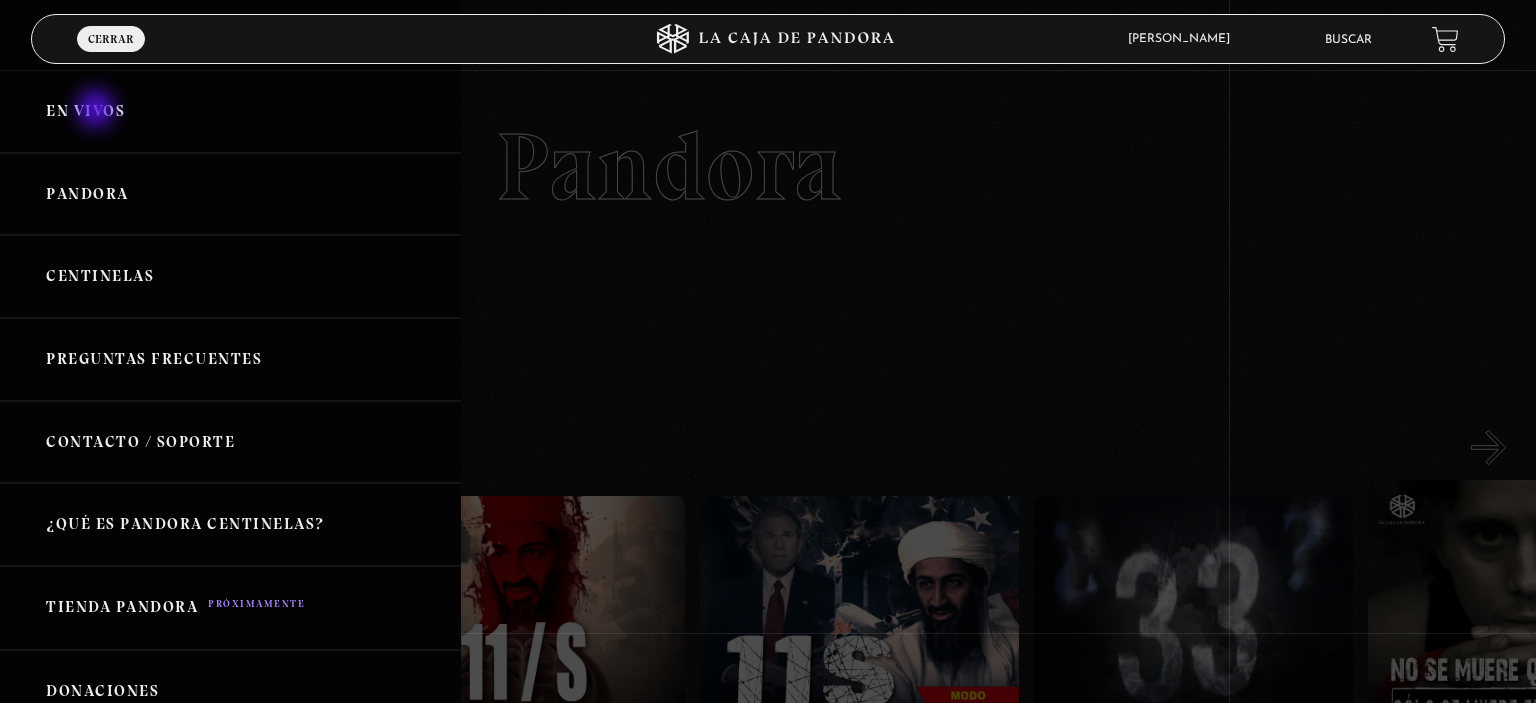 click on "En vivos" at bounding box center [230, 111] 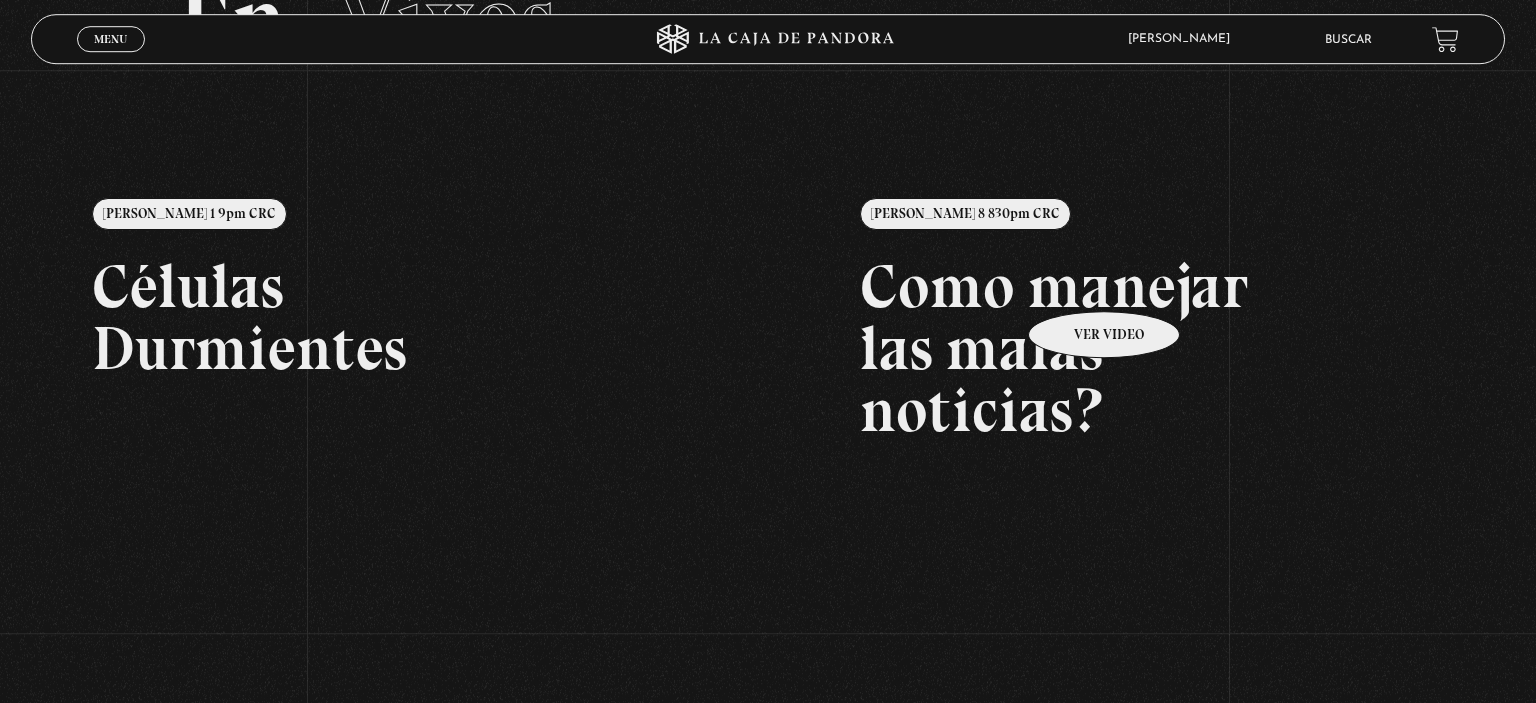 scroll, scrollTop: 148, scrollLeft: 0, axis: vertical 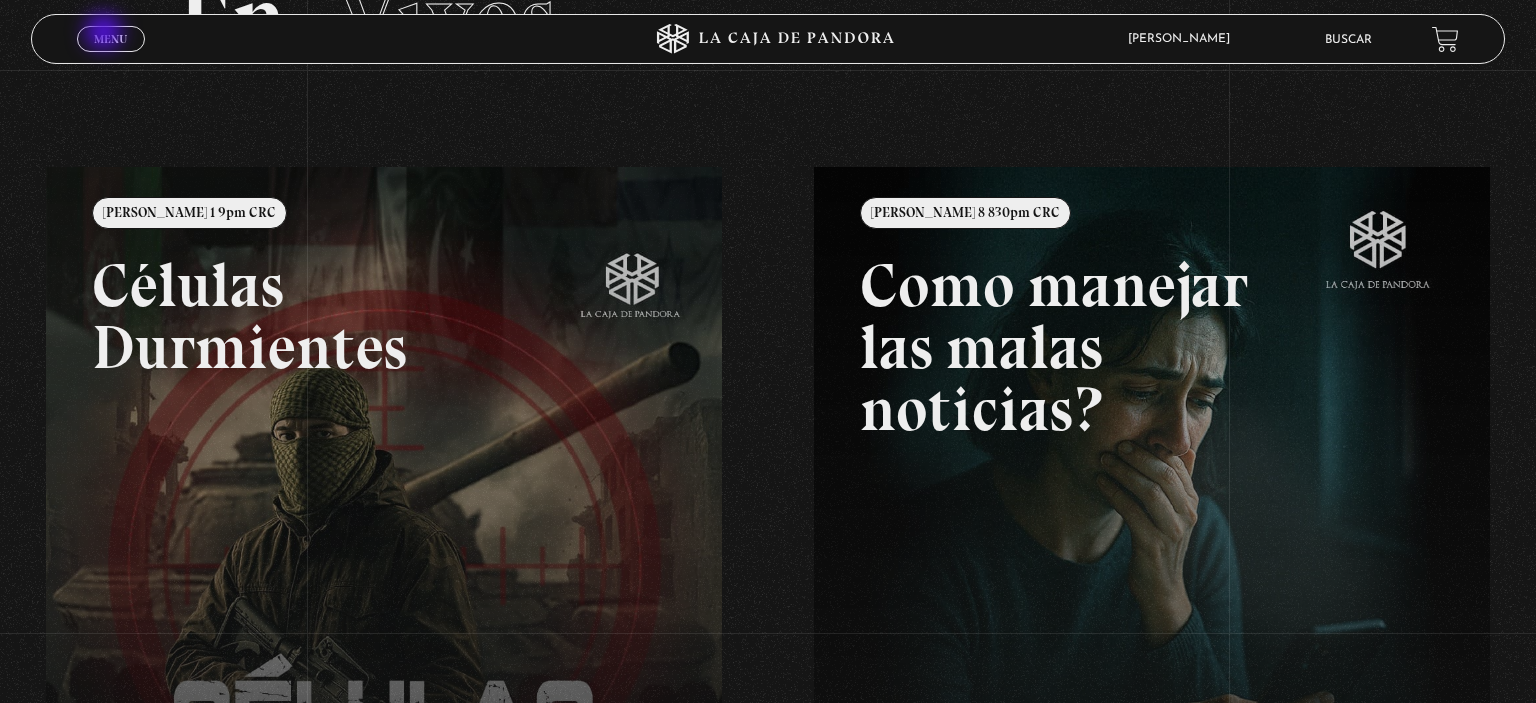 click on "Menu" at bounding box center (110, 39) 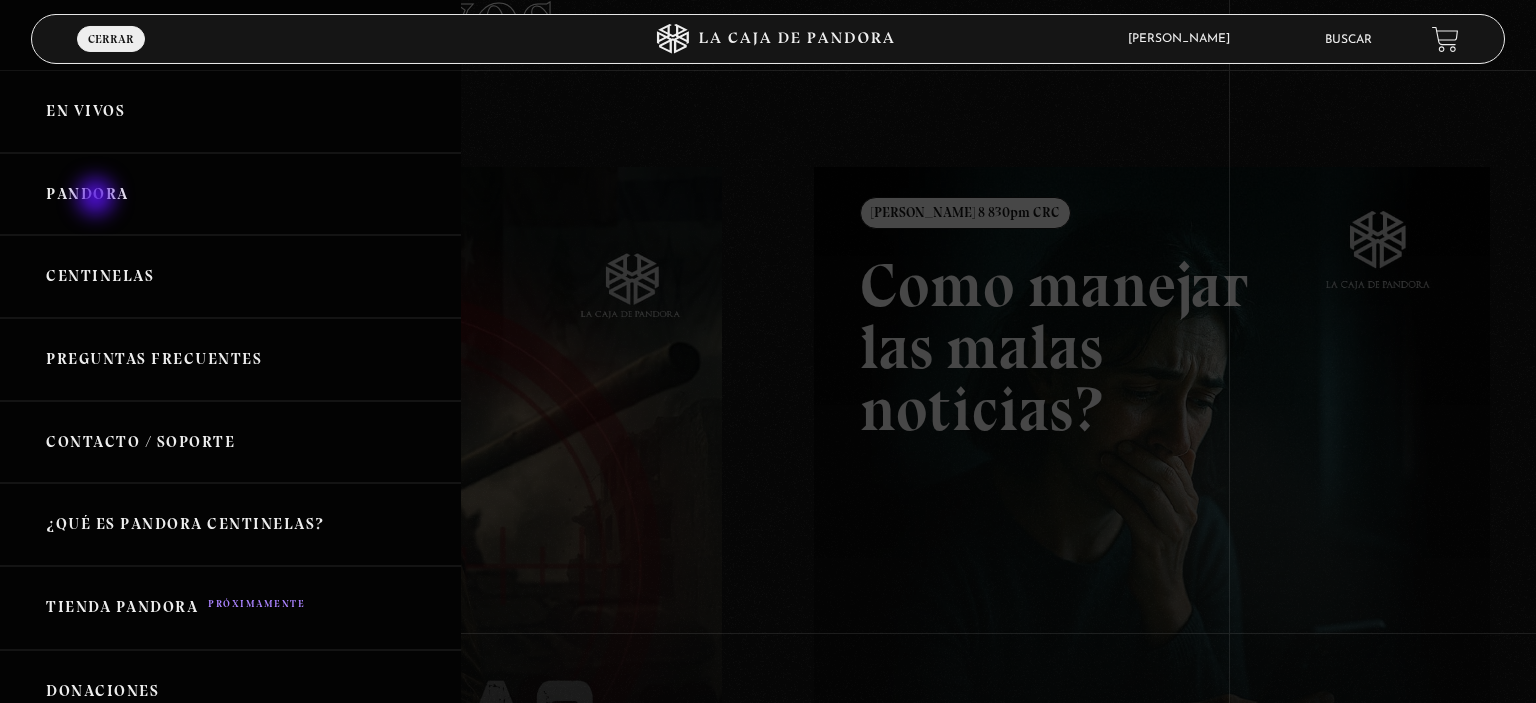 click on "Pandora" at bounding box center (230, 194) 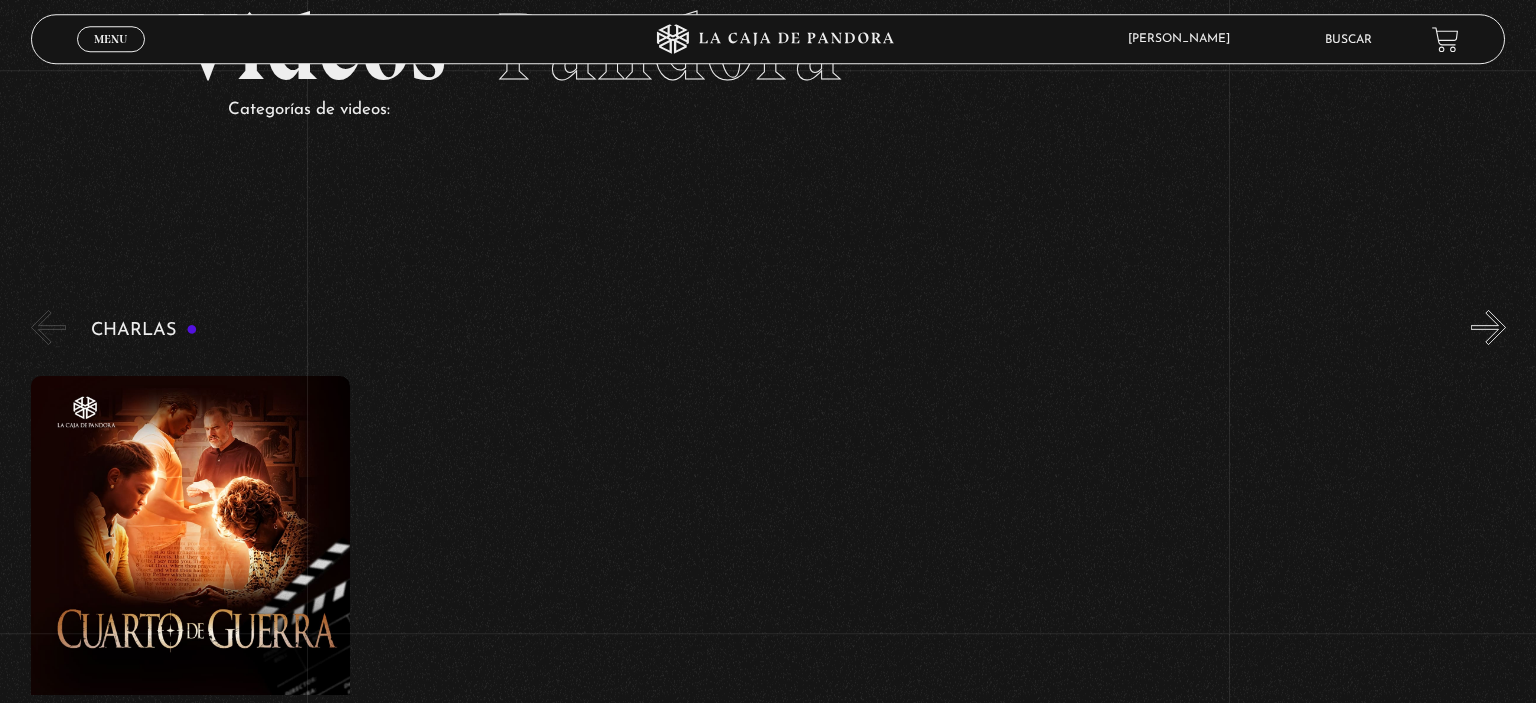 scroll, scrollTop: 120, scrollLeft: 0, axis: vertical 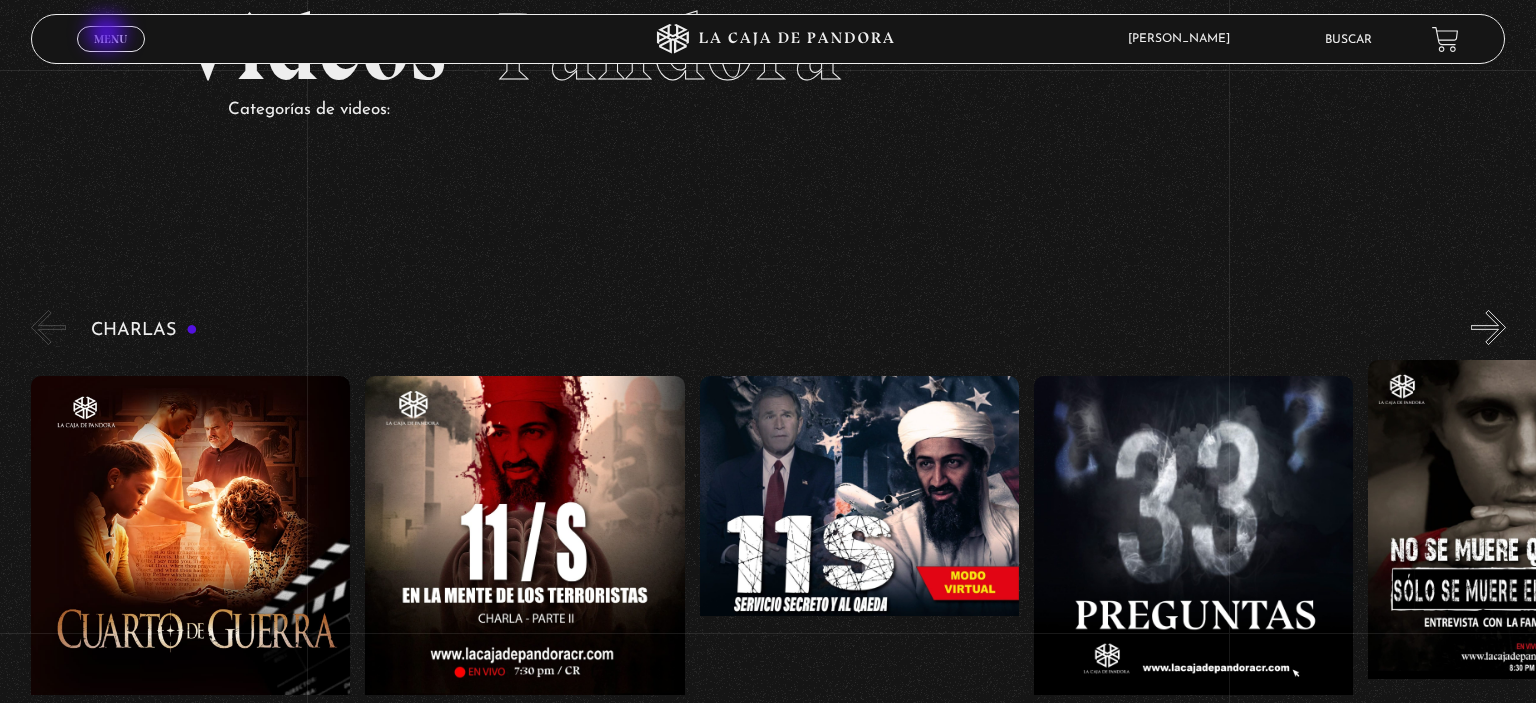 drag, startPoint x: 105, startPoint y: 51, endPoint x: 110, endPoint y: 35, distance: 16.763054 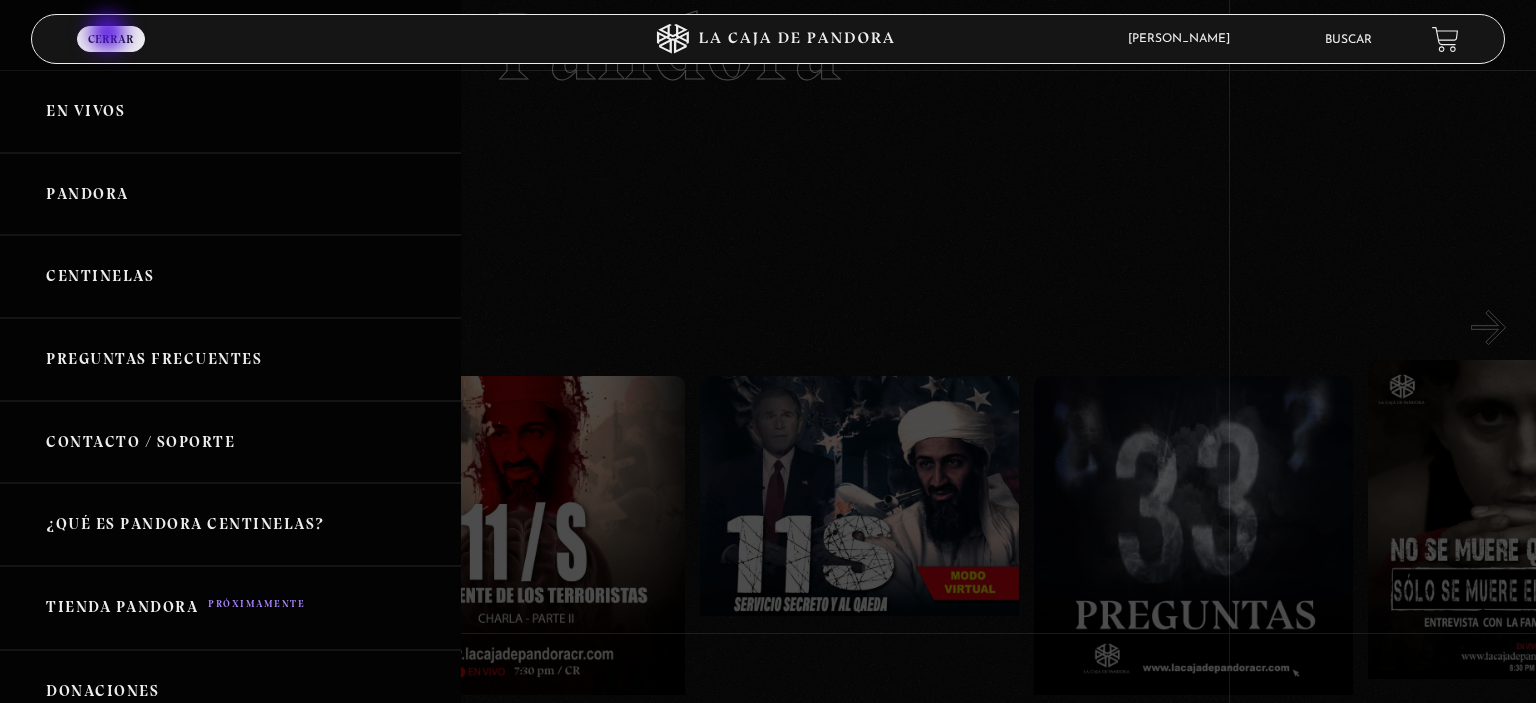 click on "Menu Cerrar" at bounding box center (111, 39) 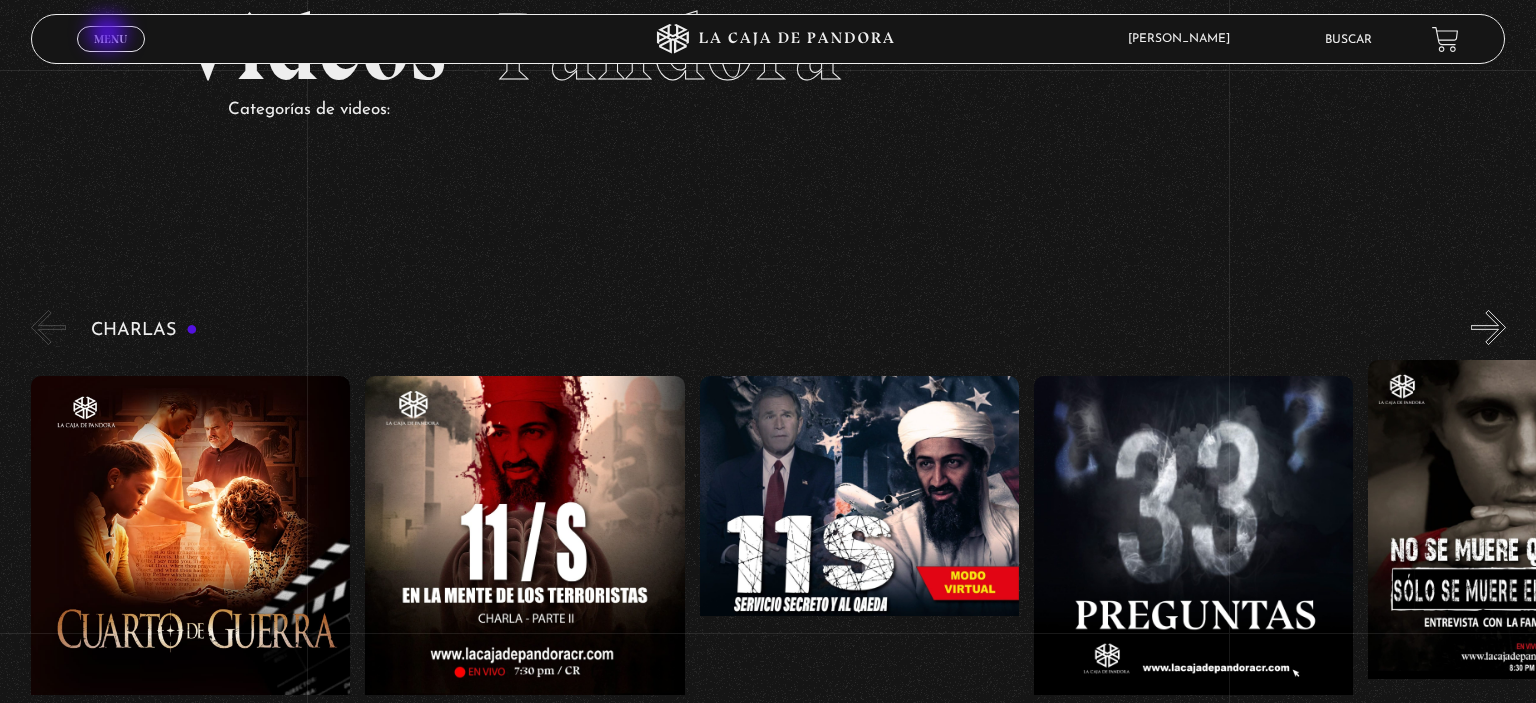 click on "Menu" at bounding box center [110, 39] 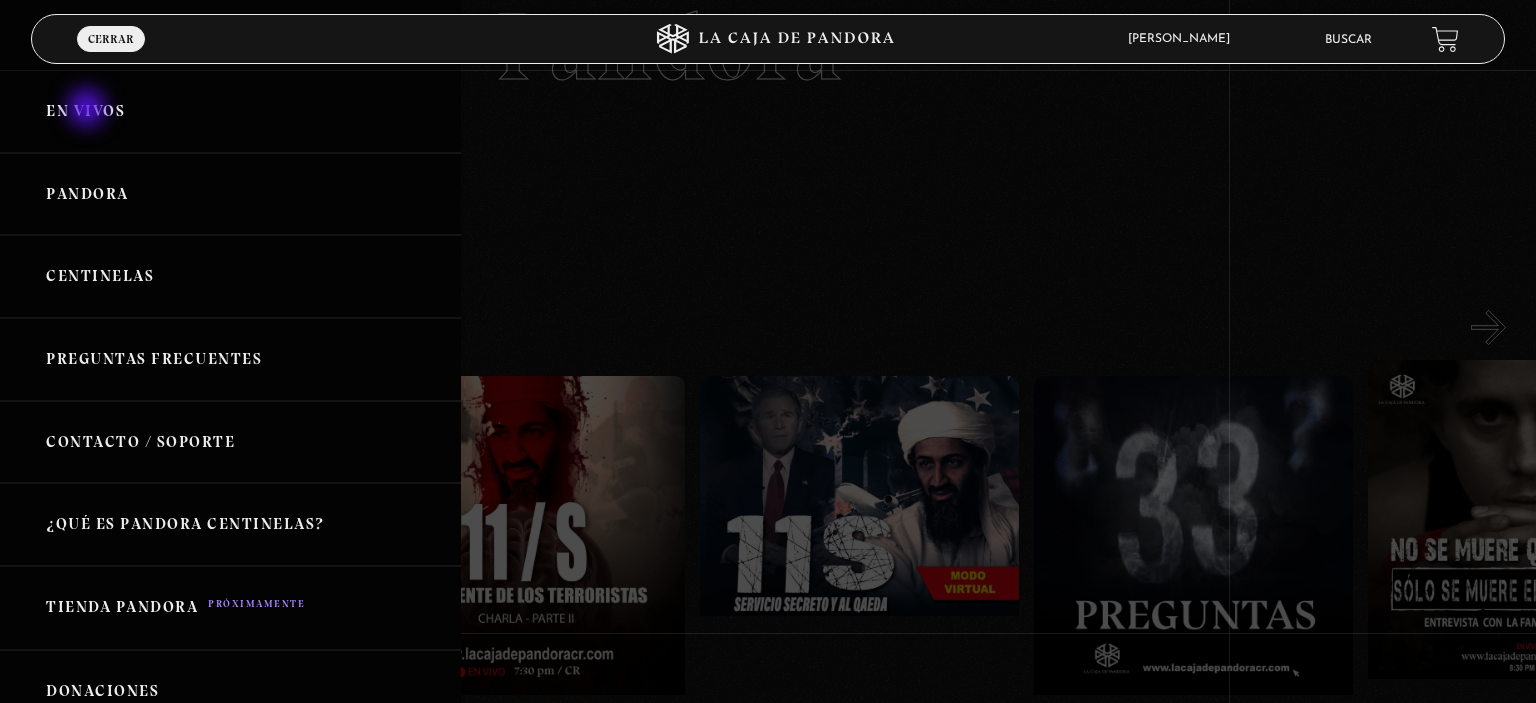 click on "En vivos" at bounding box center (230, 111) 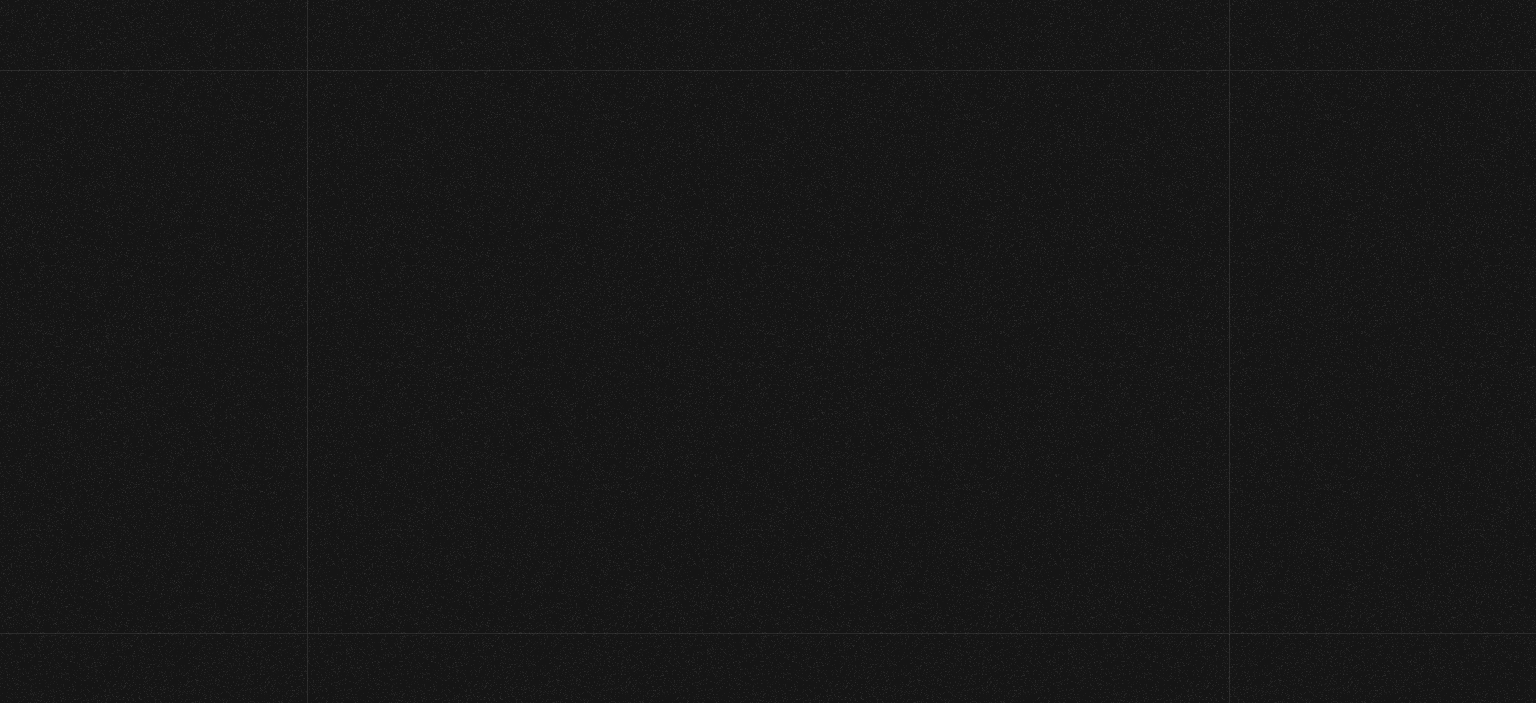 scroll, scrollTop: 0, scrollLeft: 0, axis: both 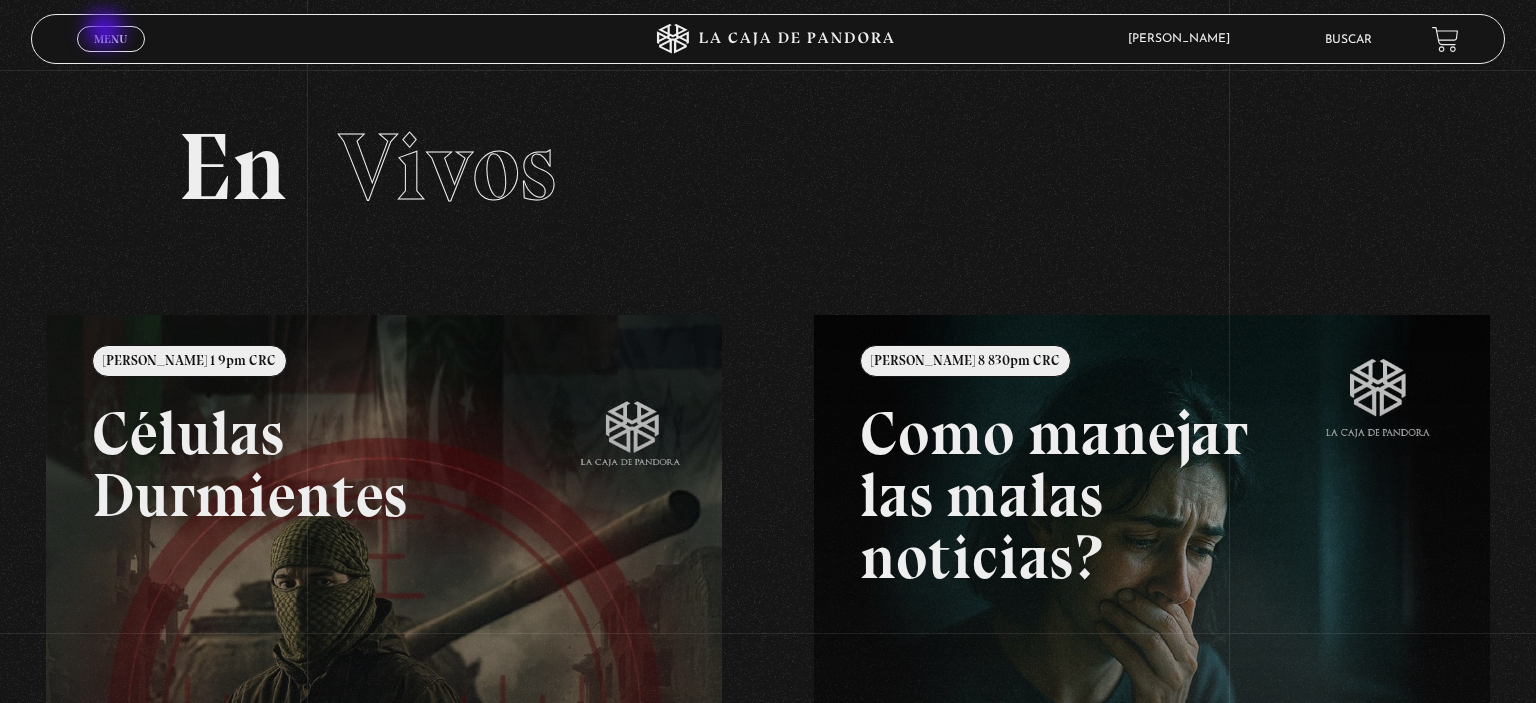 click on "Menu Cerrar" at bounding box center (111, 39) 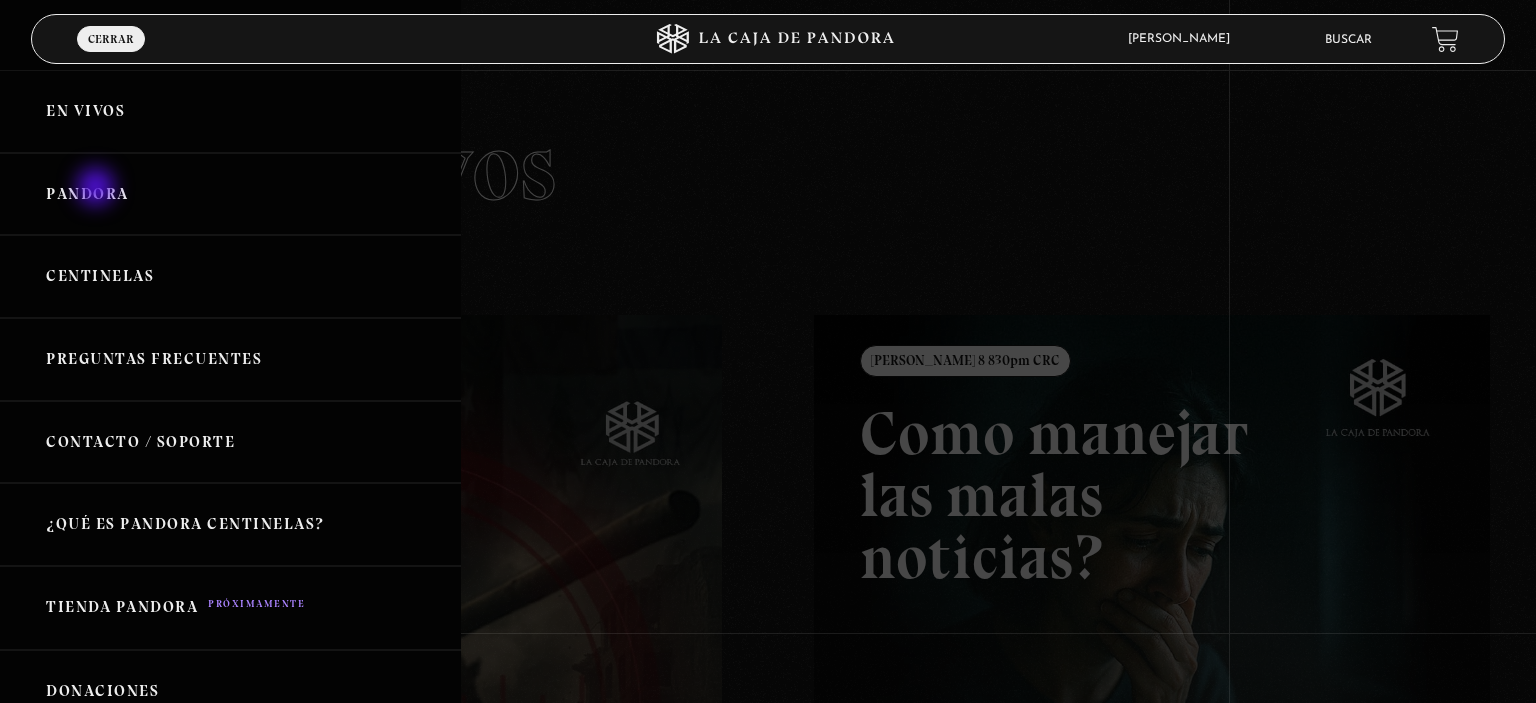 click on "Pandora" at bounding box center (230, 194) 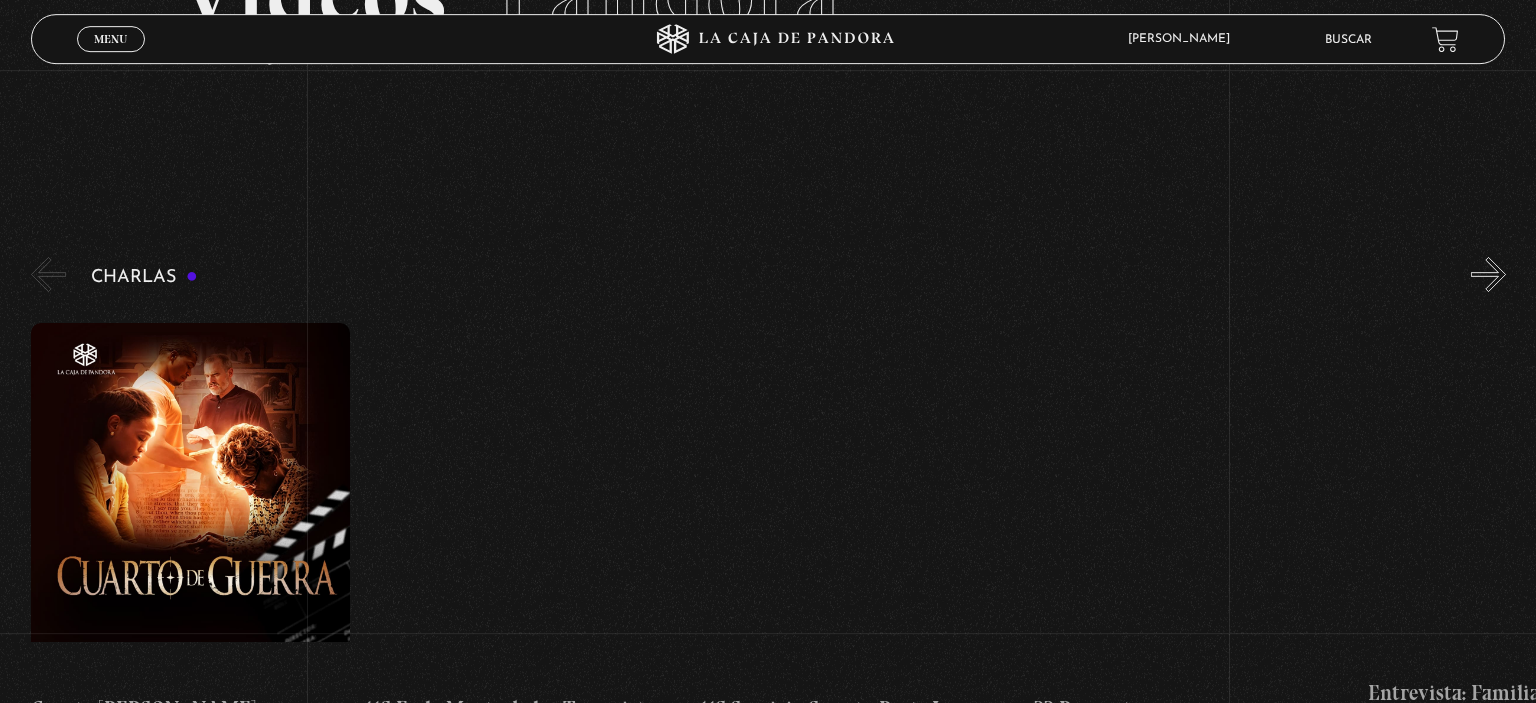 scroll, scrollTop: 0, scrollLeft: 0, axis: both 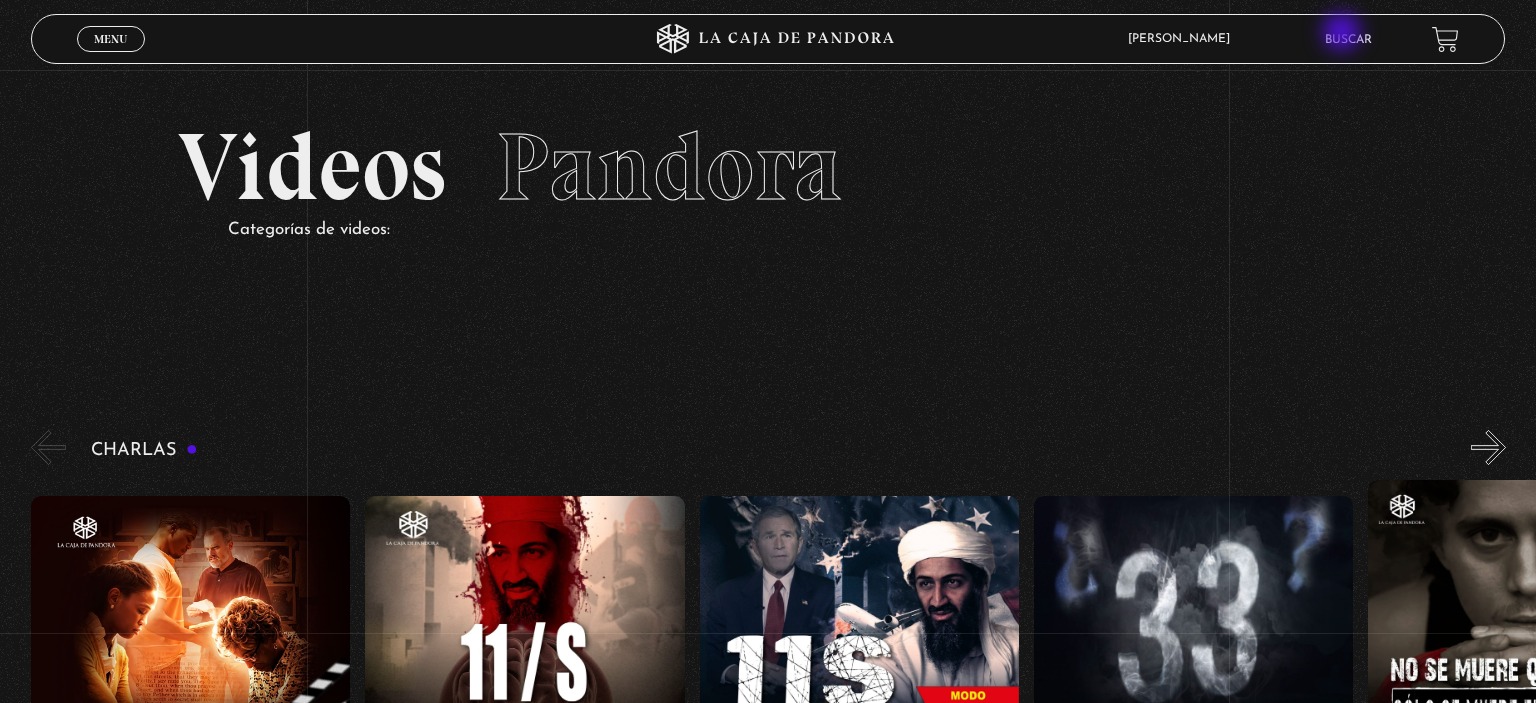 click on "Buscar" at bounding box center (1348, 39) 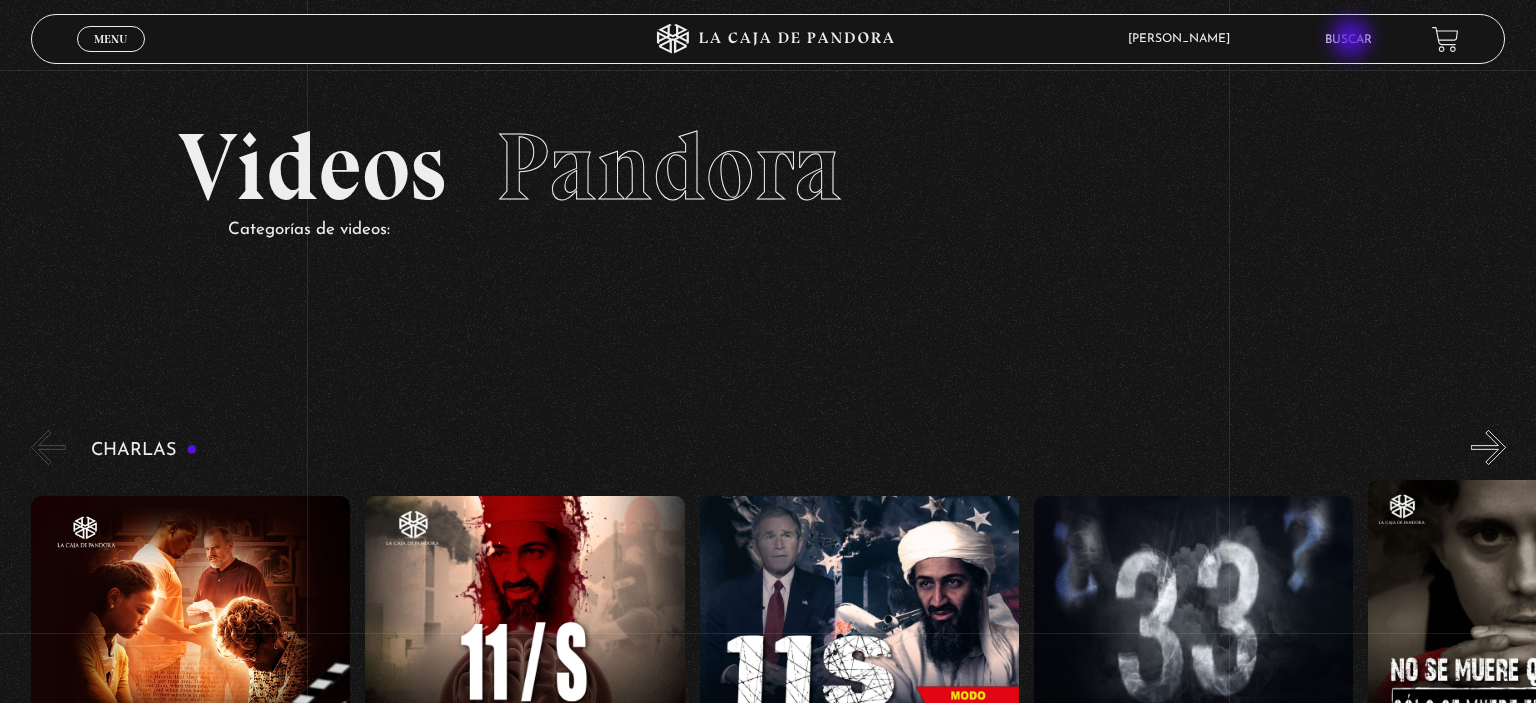 click on "Buscar" at bounding box center [1348, 40] 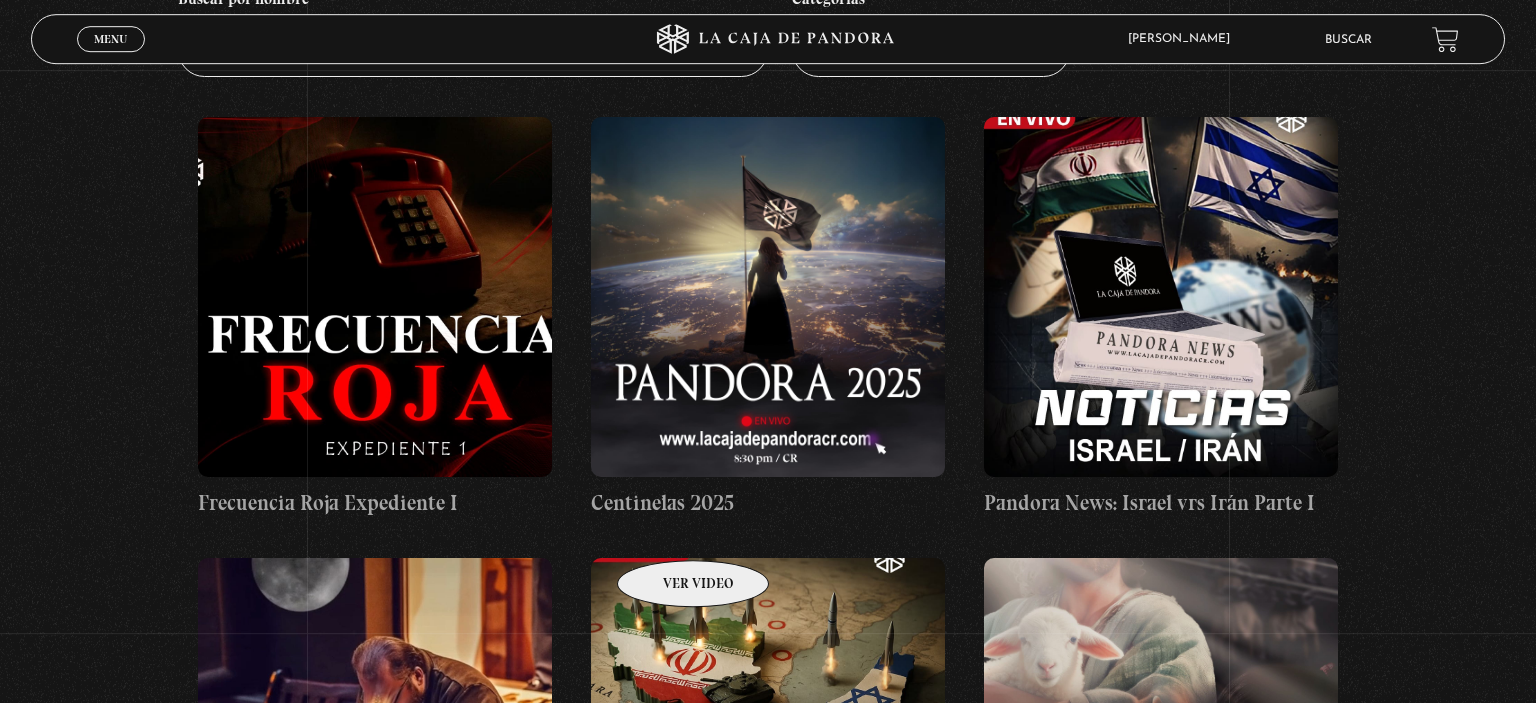 scroll, scrollTop: 0, scrollLeft: 0, axis: both 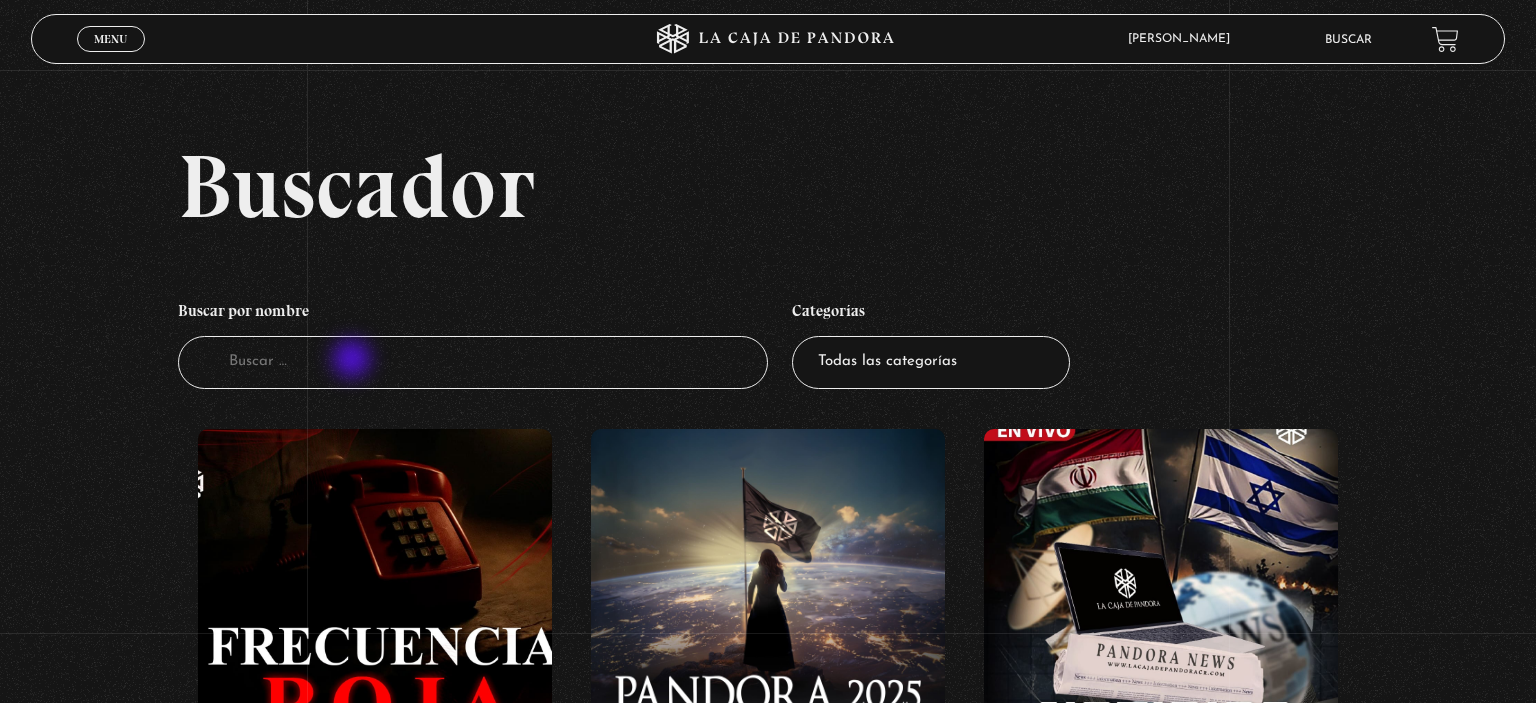 drag, startPoint x: 354, startPoint y: 361, endPoint x: 370, endPoint y: 377, distance: 22.627417 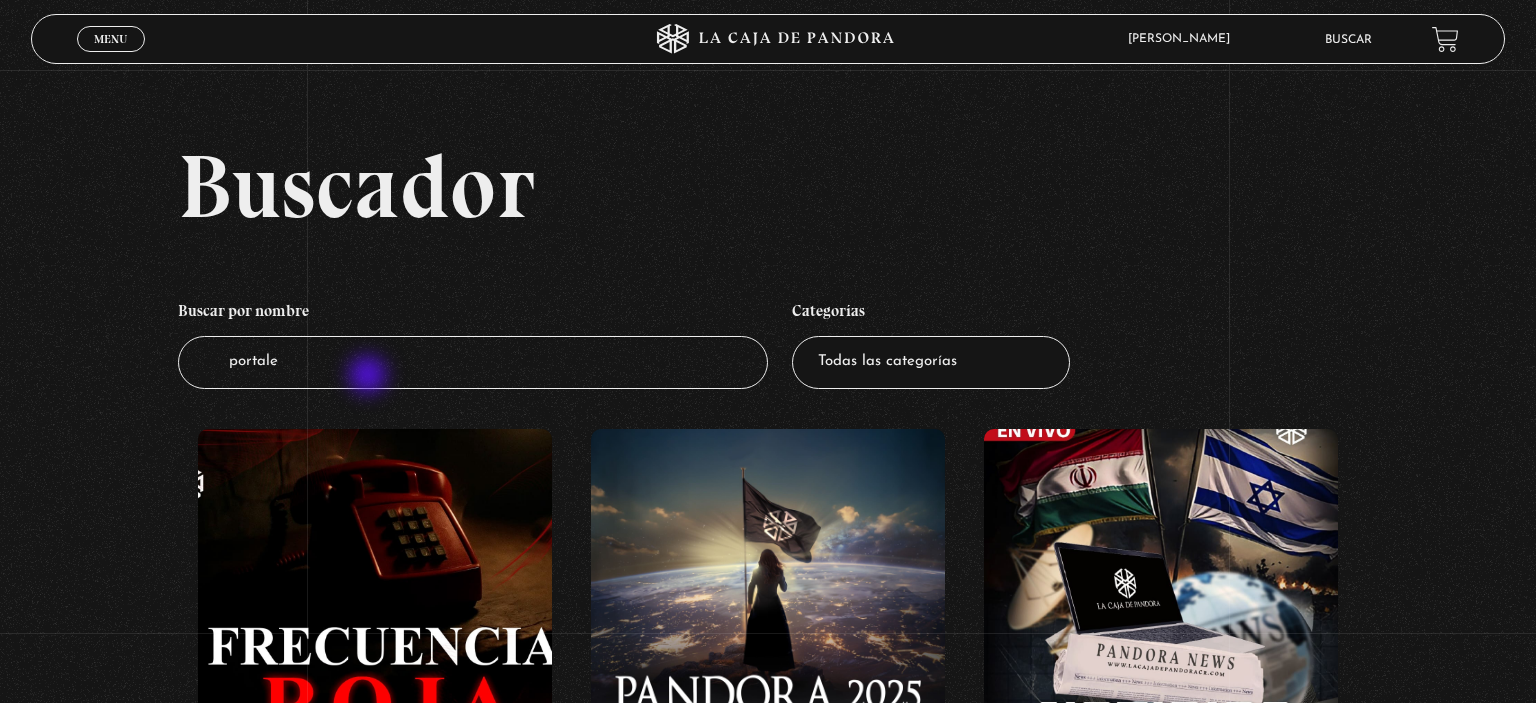 type on "portales" 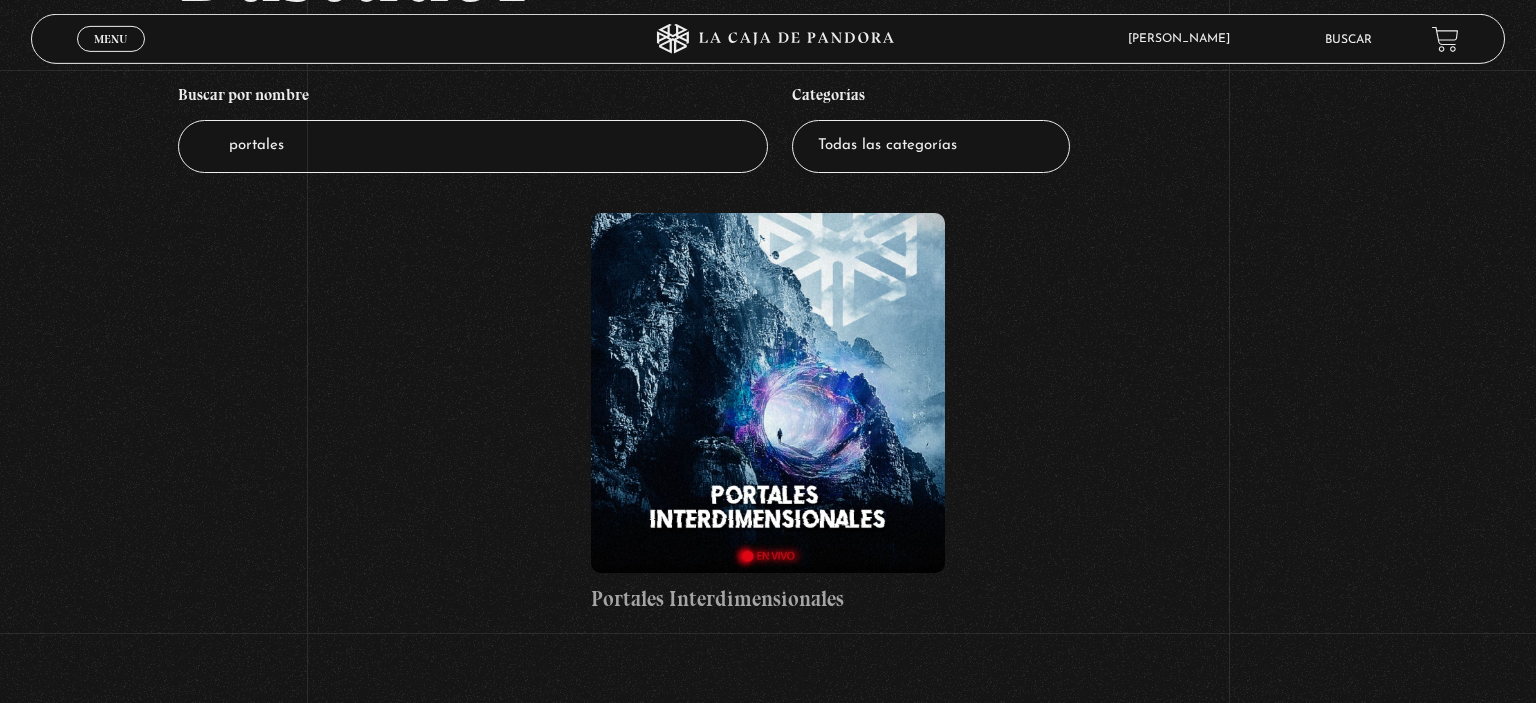 scroll, scrollTop: 218, scrollLeft: 0, axis: vertical 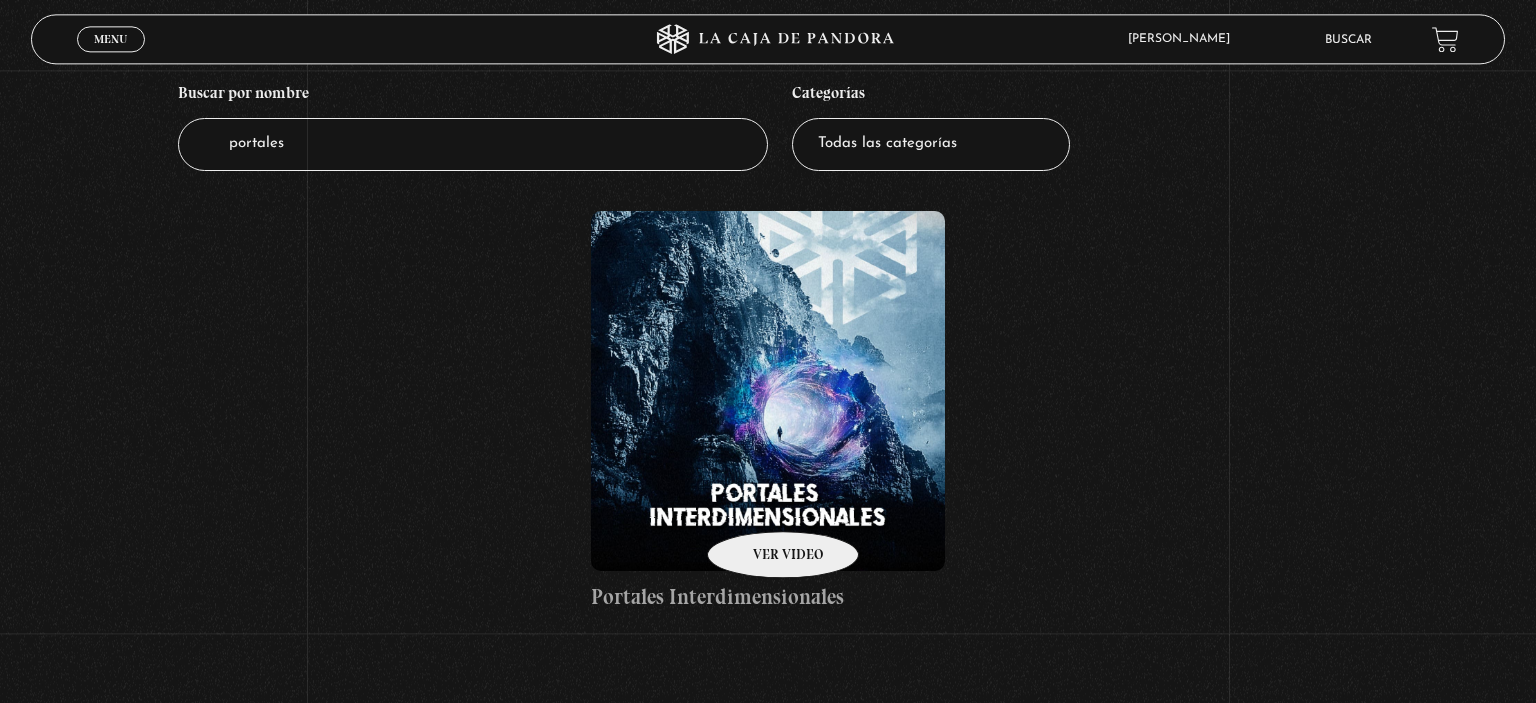 click at bounding box center (768, 391) 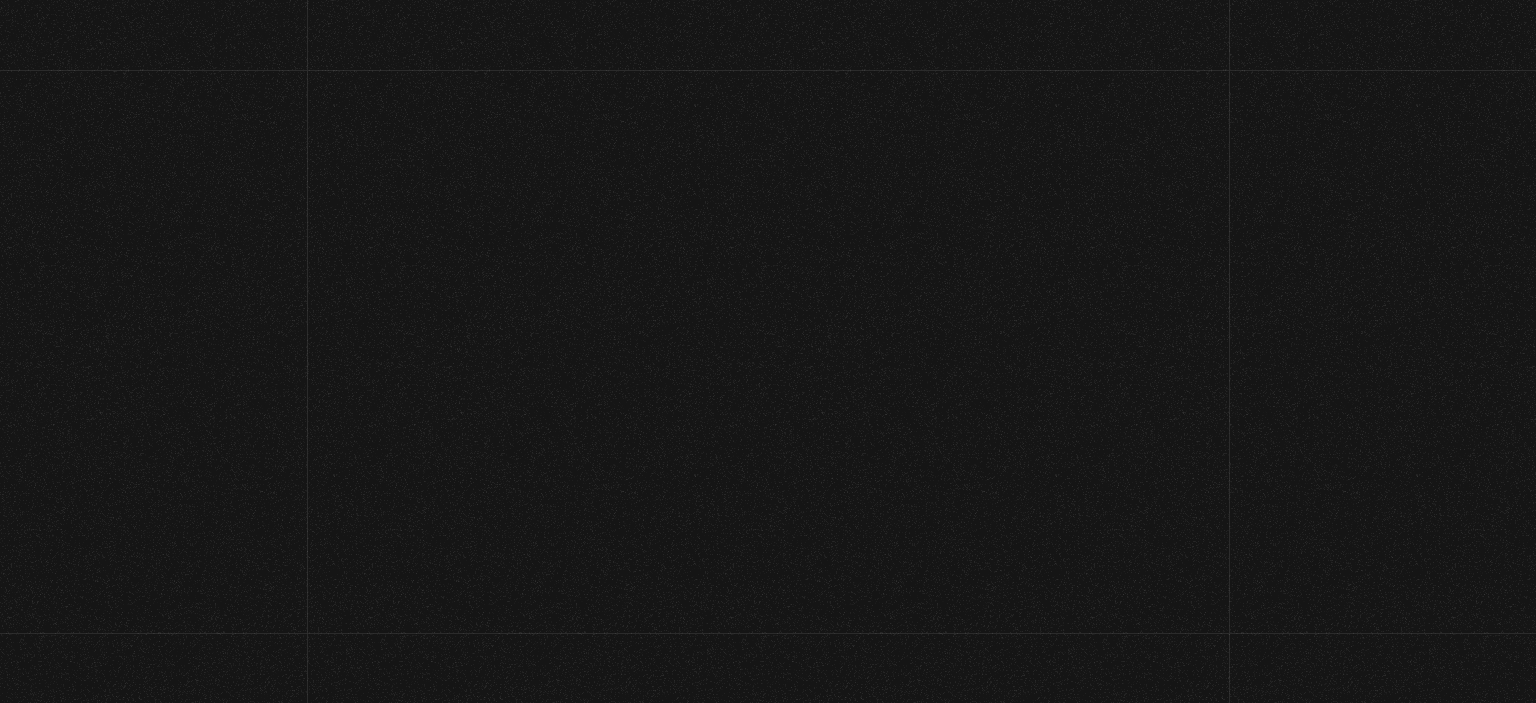 scroll, scrollTop: 0, scrollLeft: 0, axis: both 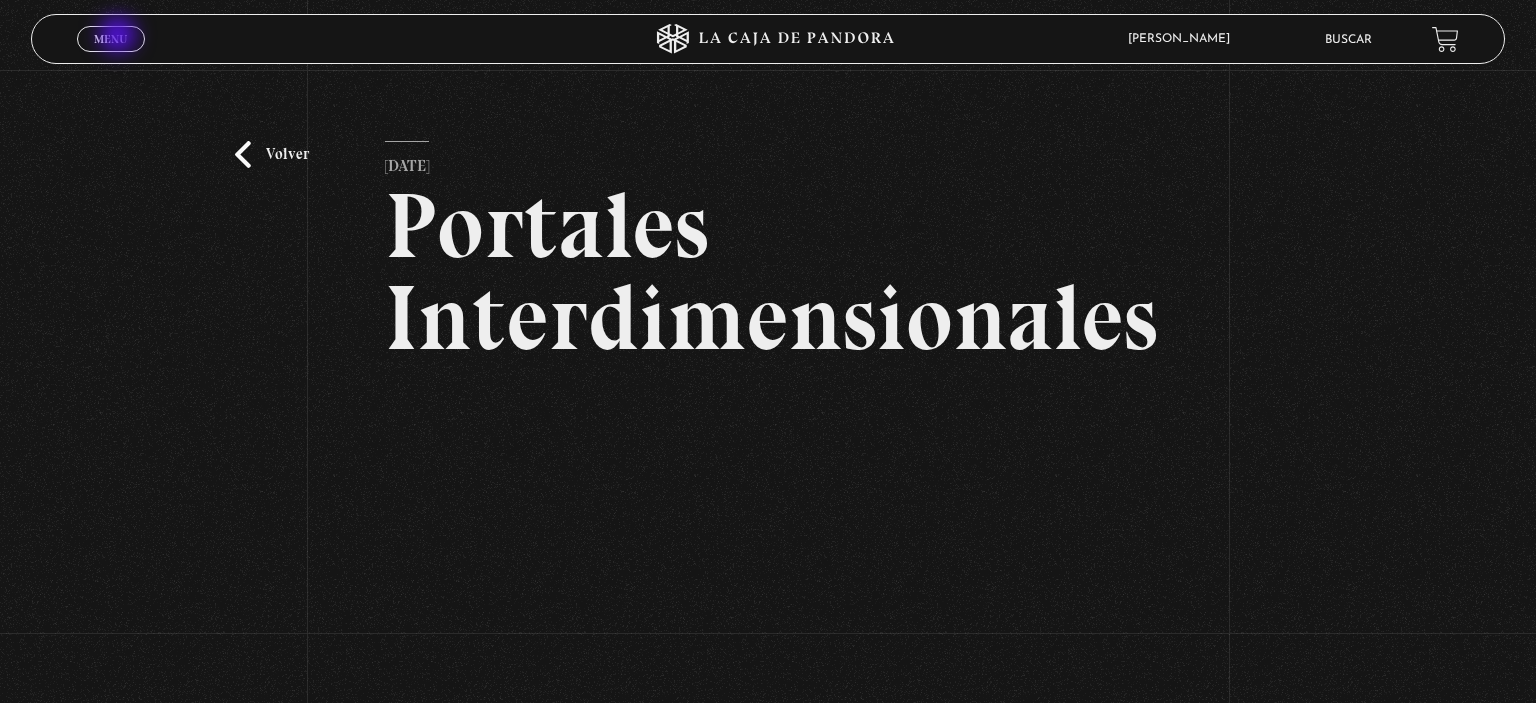 click on "Menu" at bounding box center [110, 39] 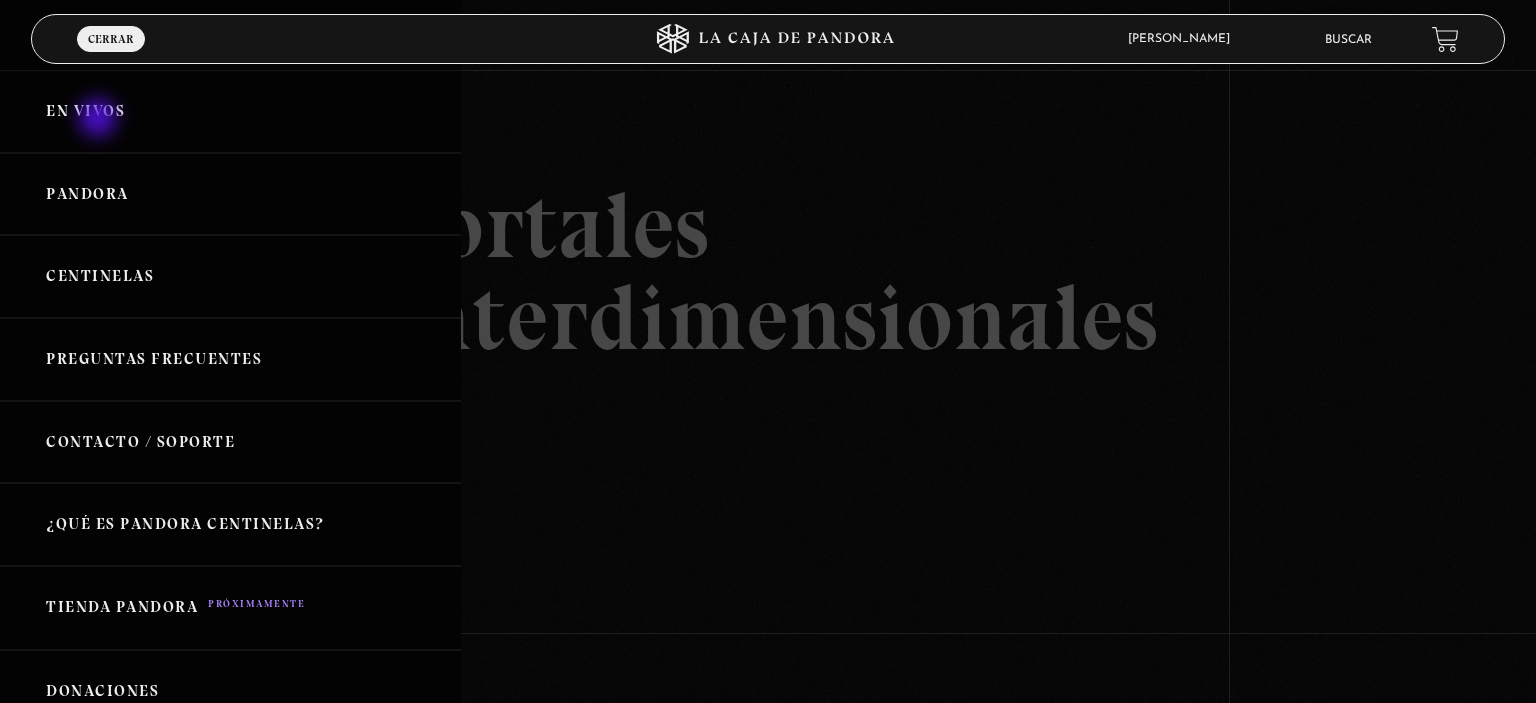 click on "En vivos" at bounding box center [230, 111] 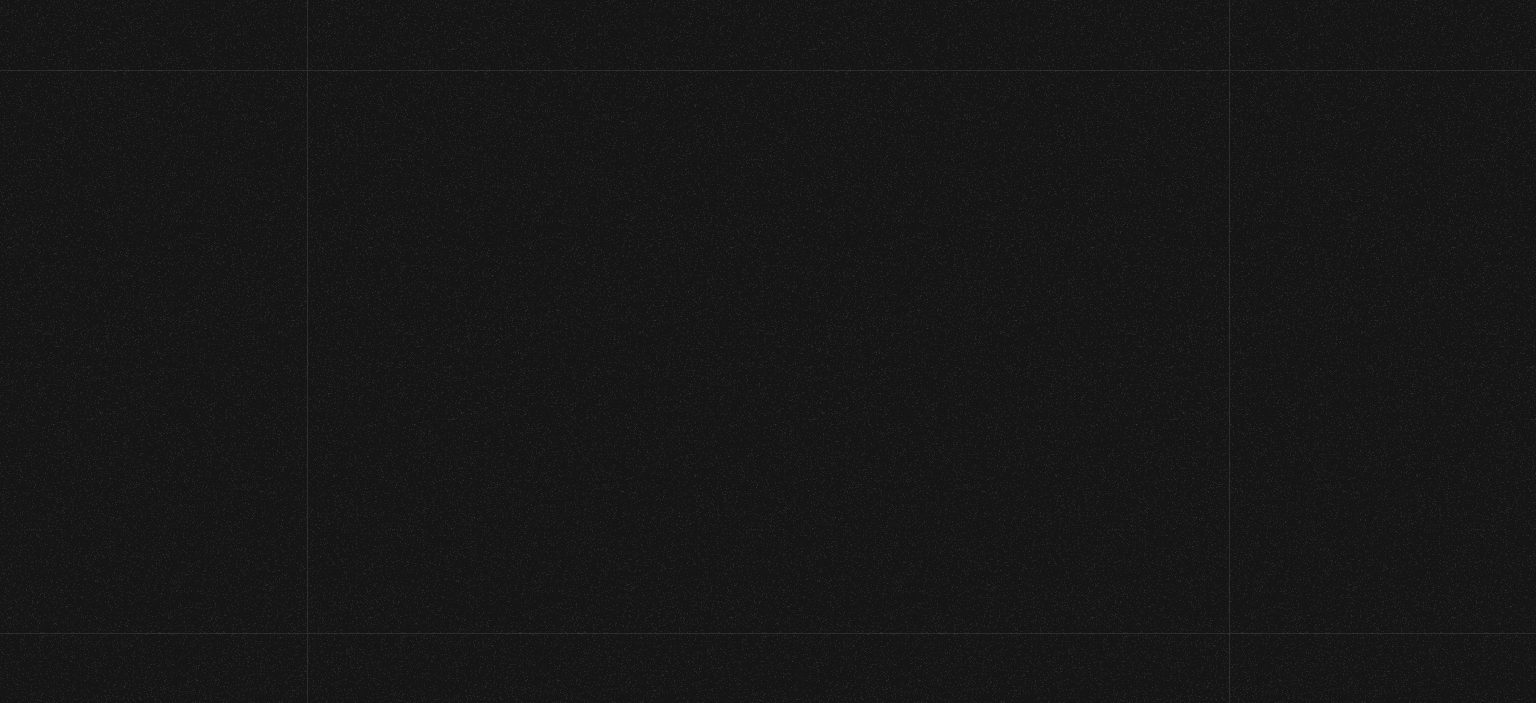 scroll, scrollTop: 0, scrollLeft: 0, axis: both 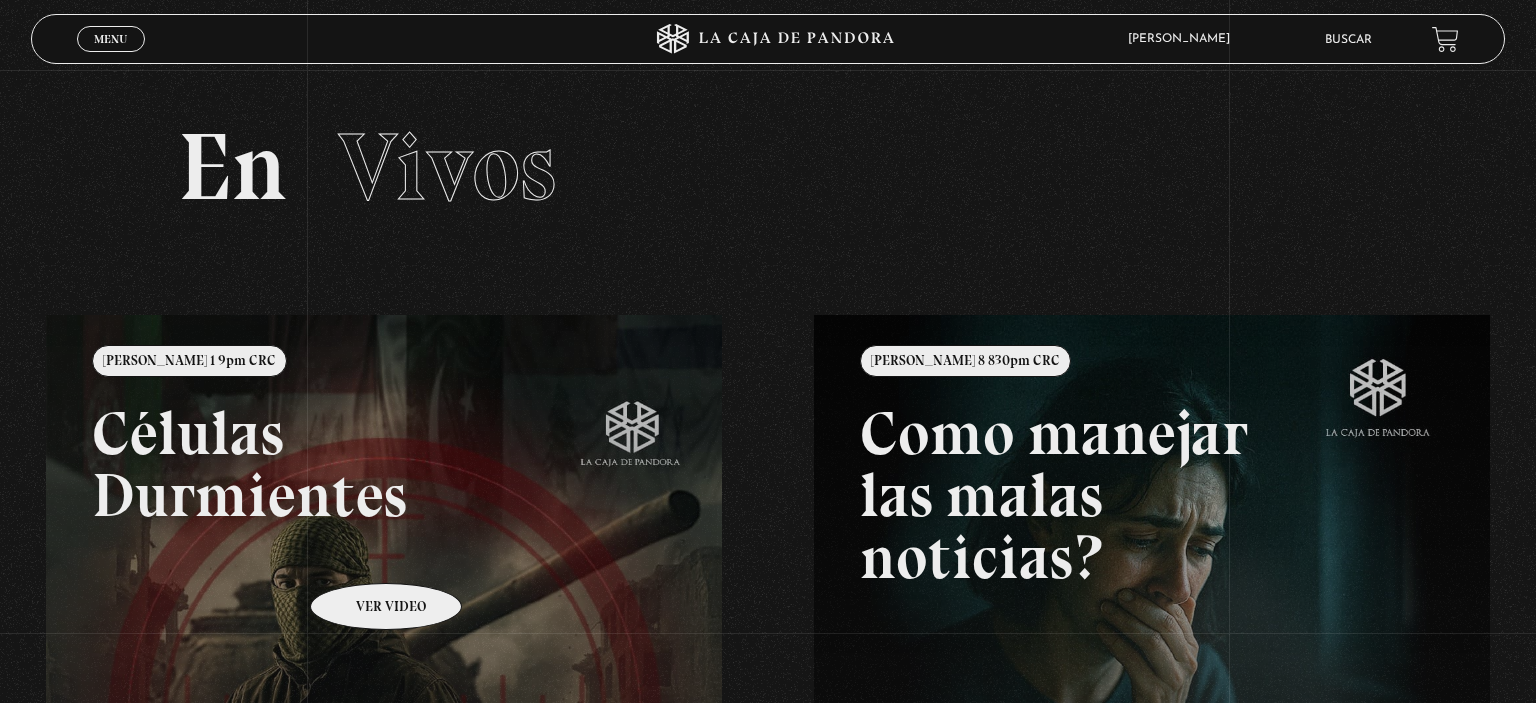 click at bounding box center [814, 666] 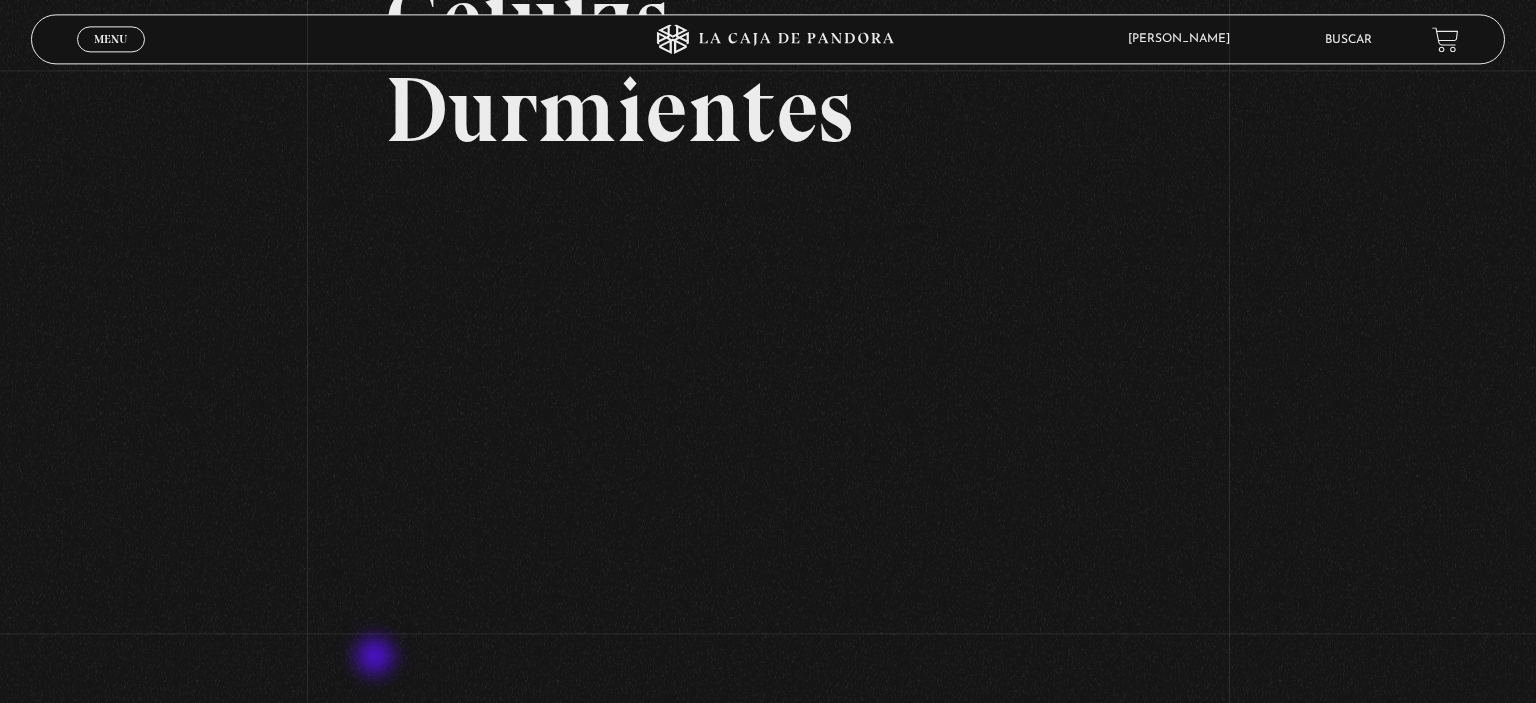 scroll, scrollTop: 260, scrollLeft: 0, axis: vertical 